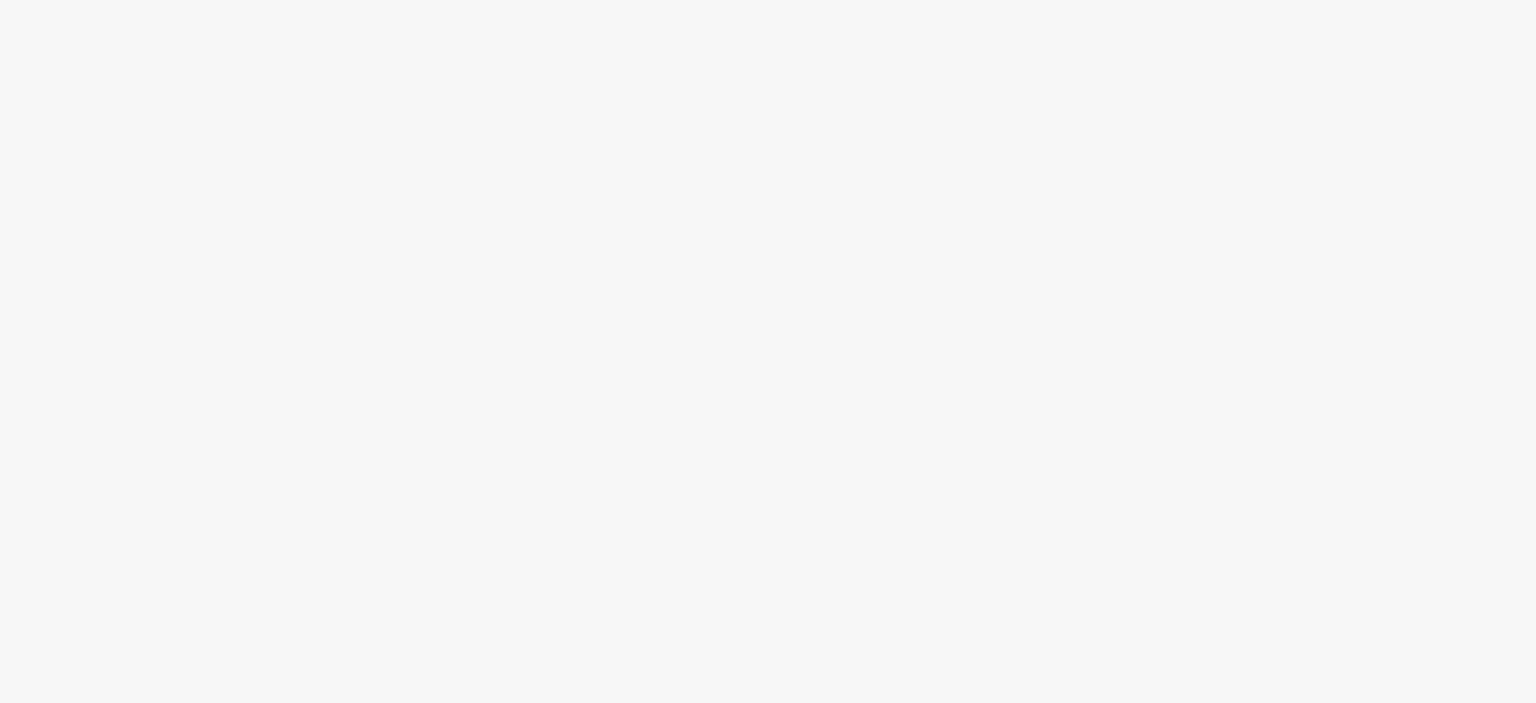 scroll, scrollTop: 0, scrollLeft: 0, axis: both 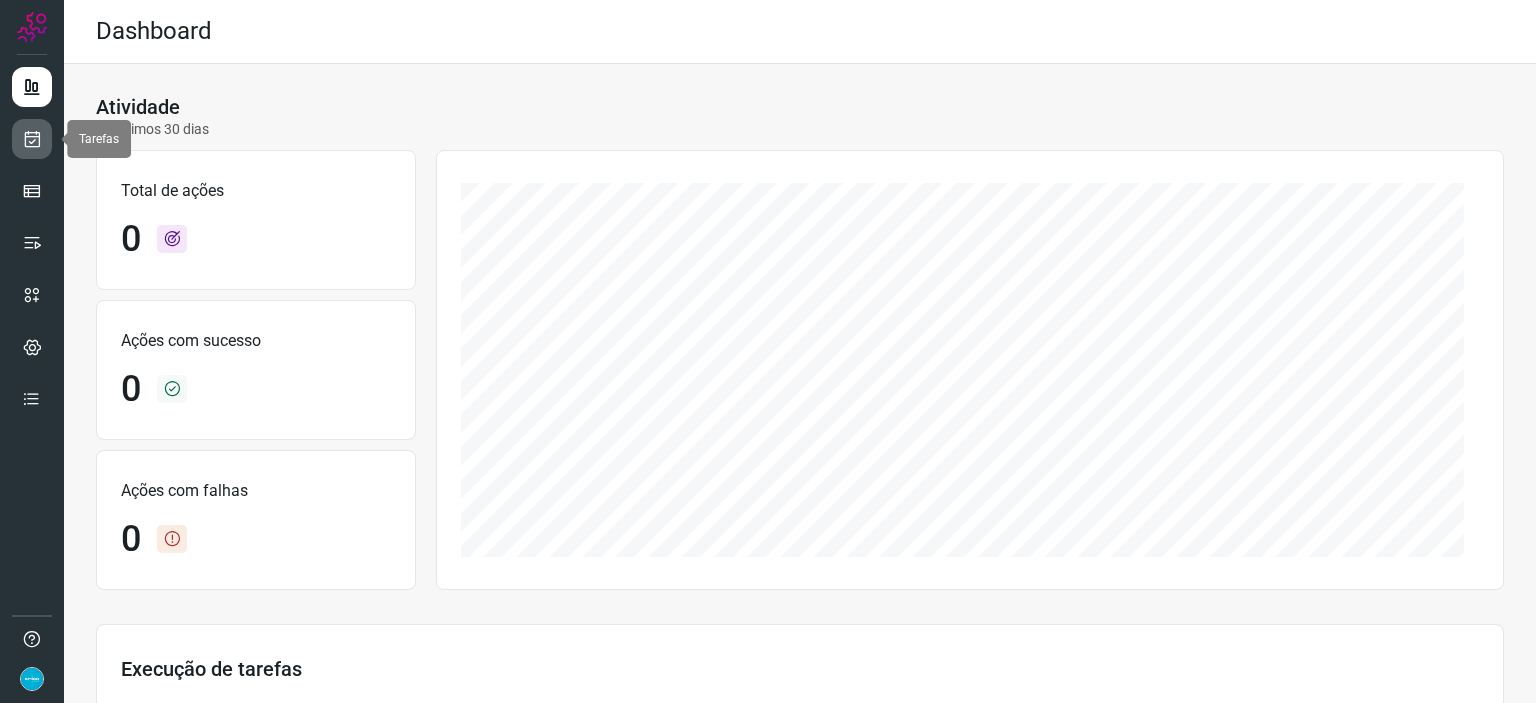 click at bounding box center (32, 139) 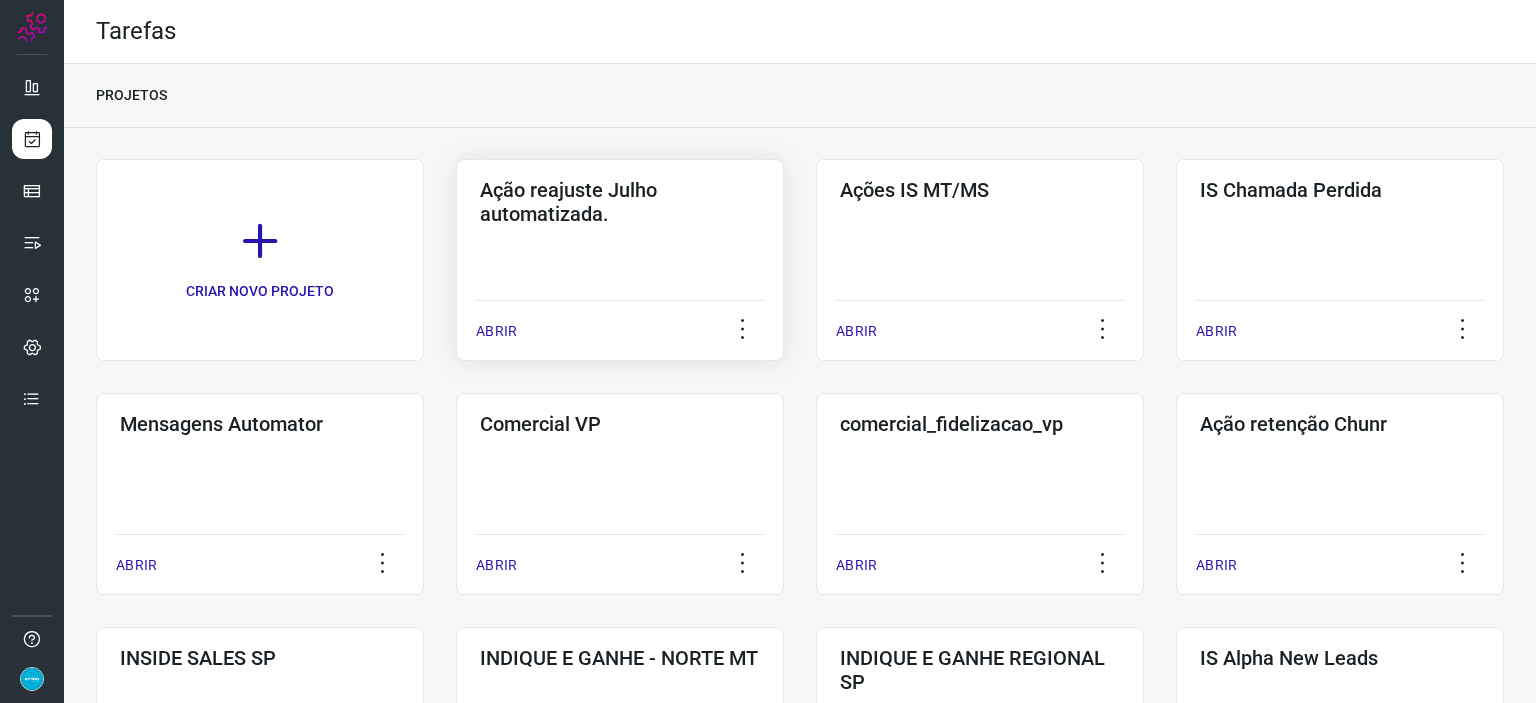 click on "ABRIR" at bounding box center (496, 331) 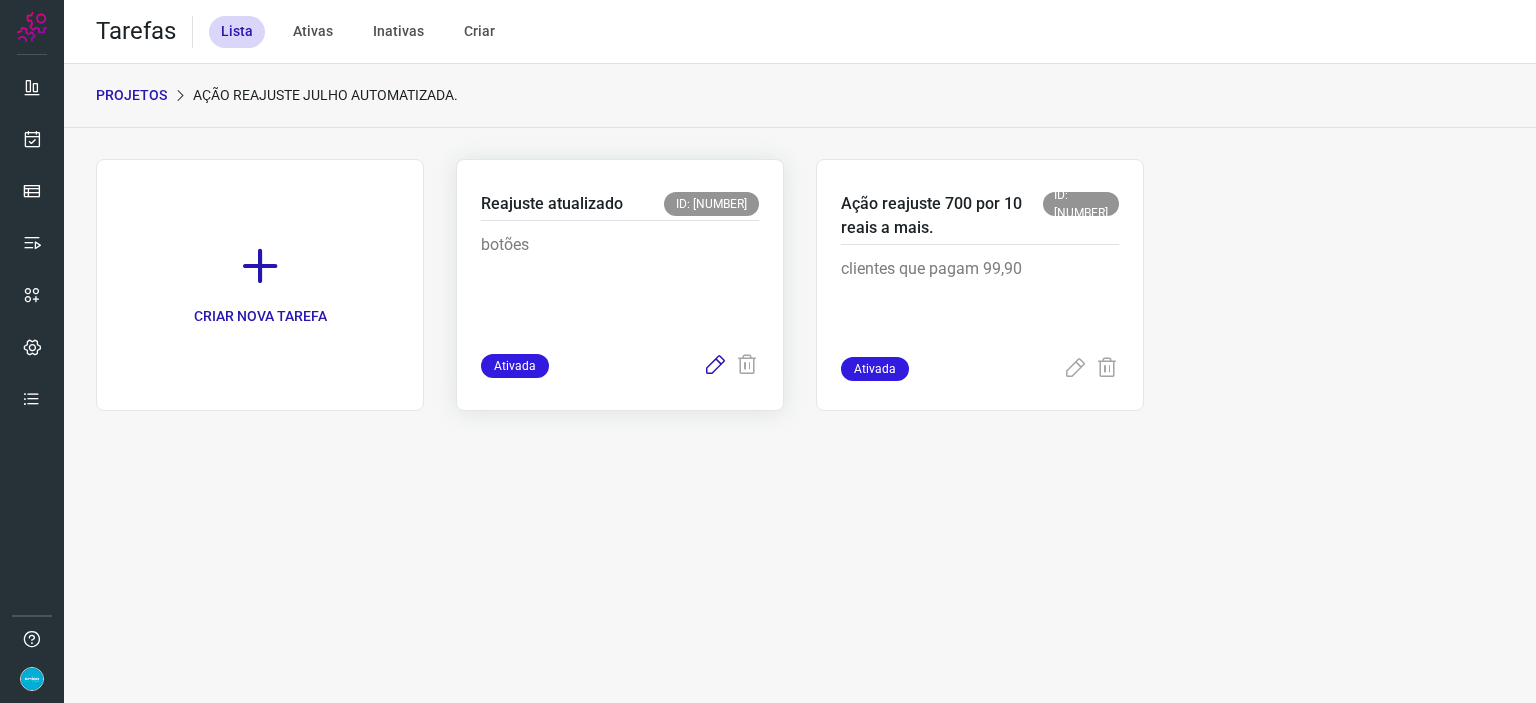 click at bounding box center [715, 366] 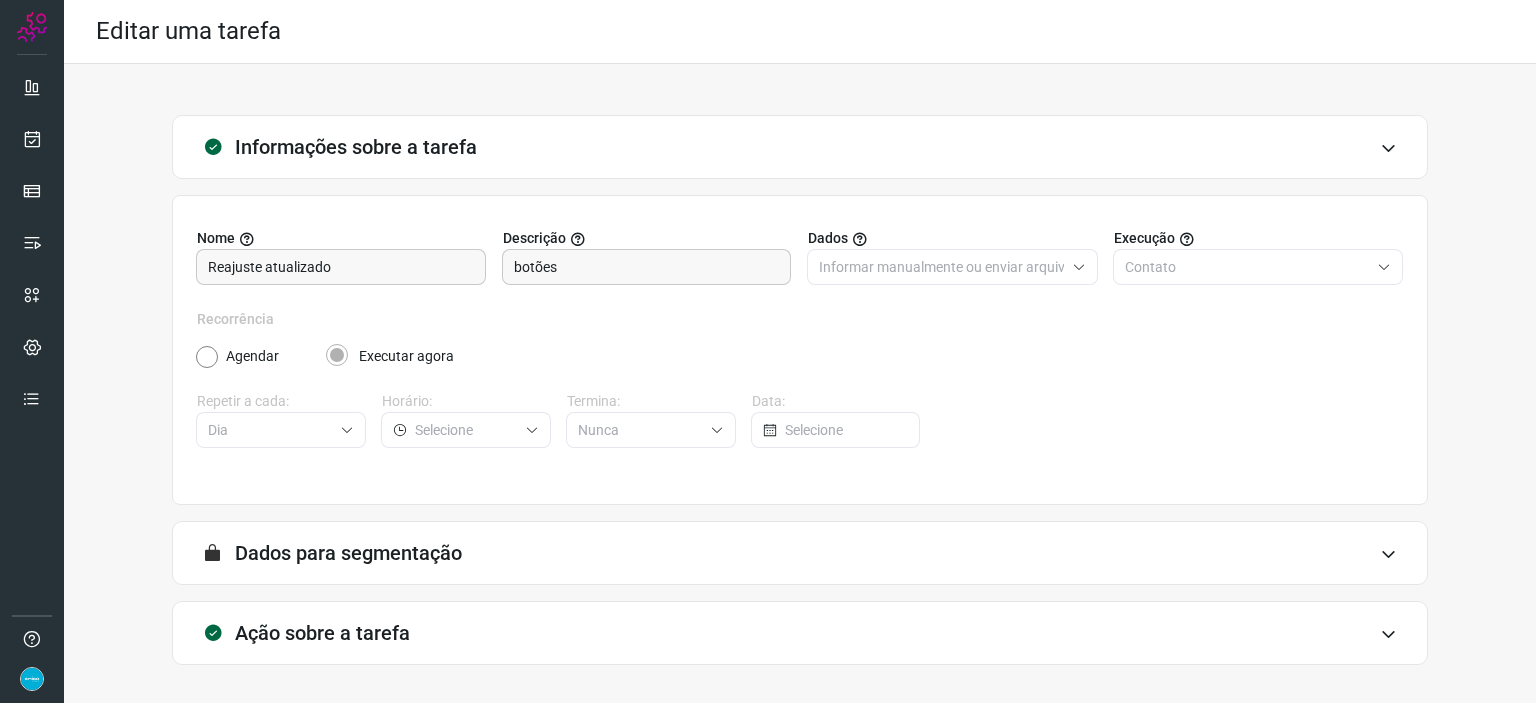 scroll, scrollTop: 77, scrollLeft: 0, axis: vertical 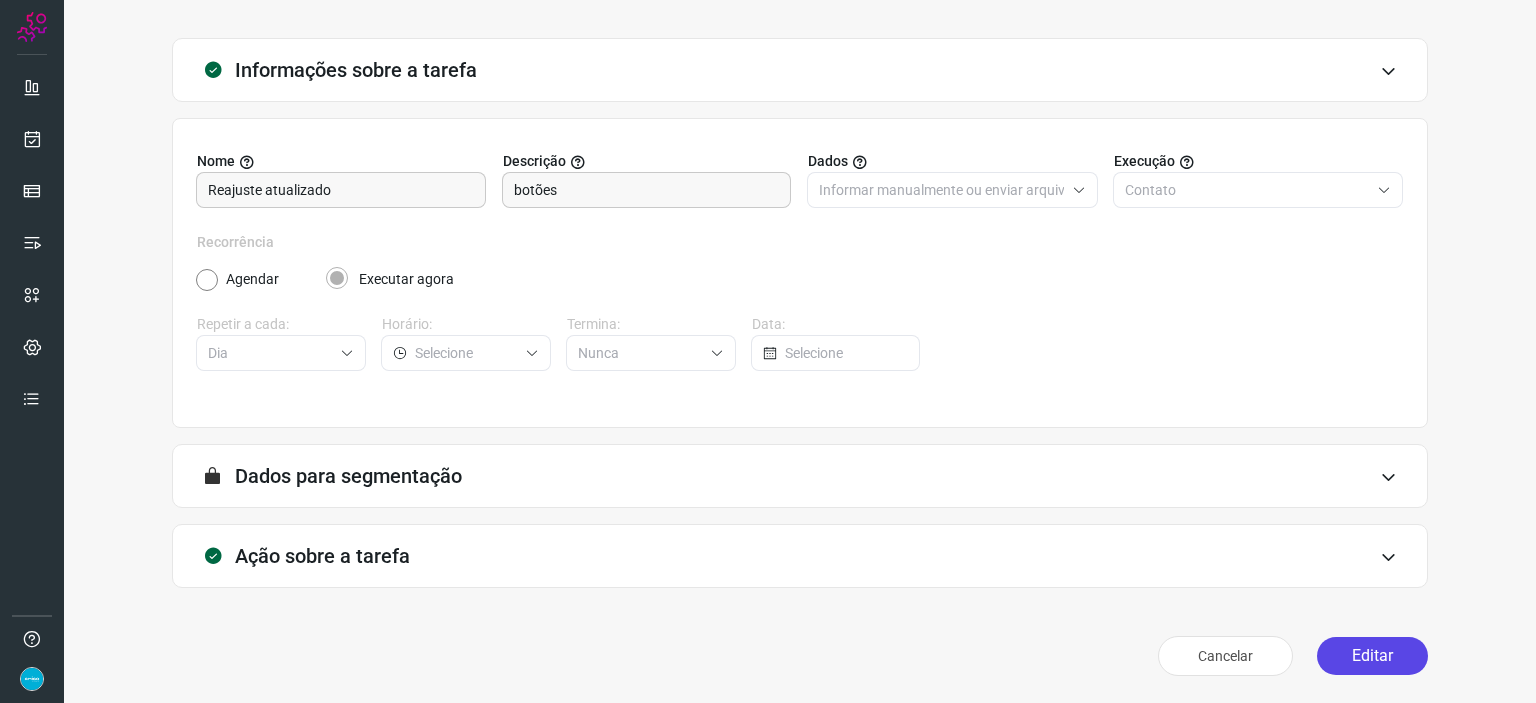 click on "Editar" at bounding box center (1372, 656) 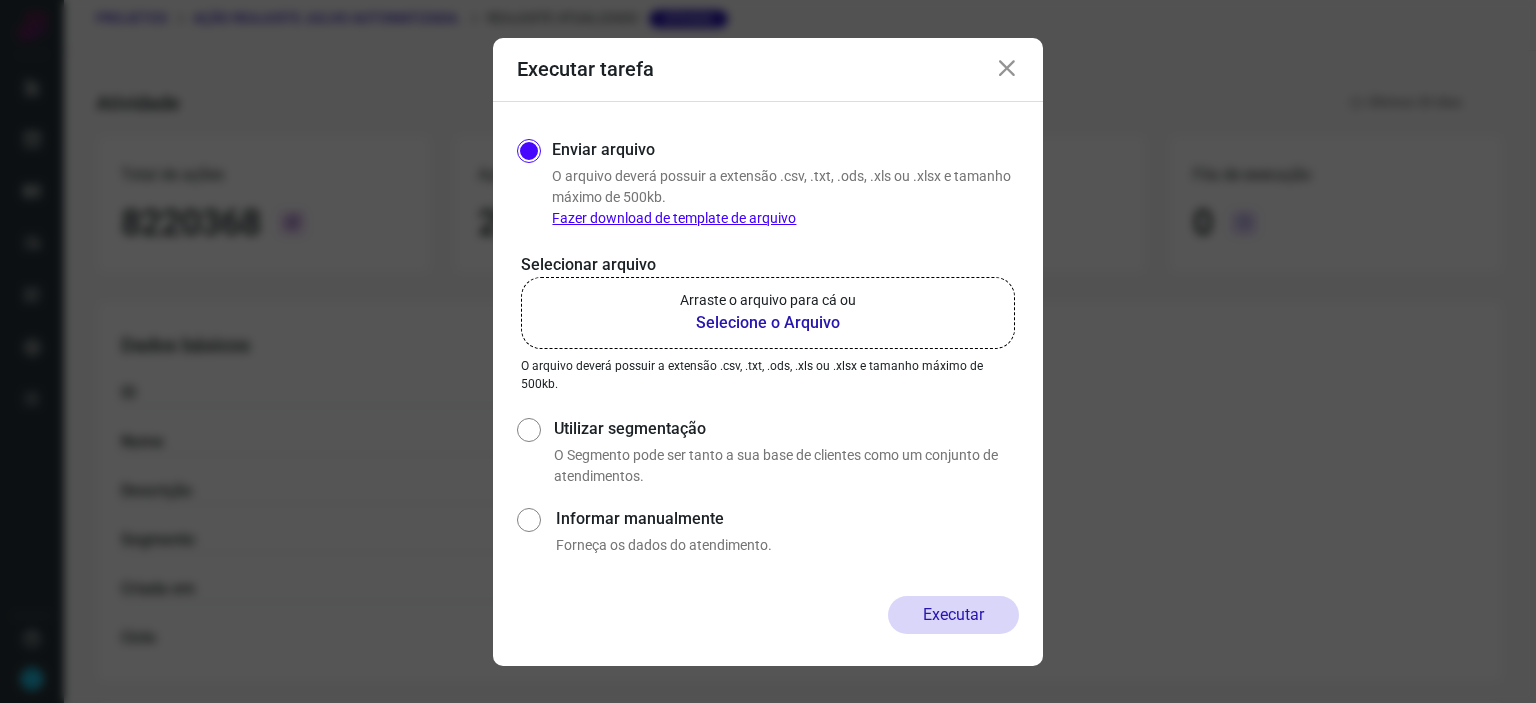 click on "Selecione o Arquivo" at bounding box center [768, 323] 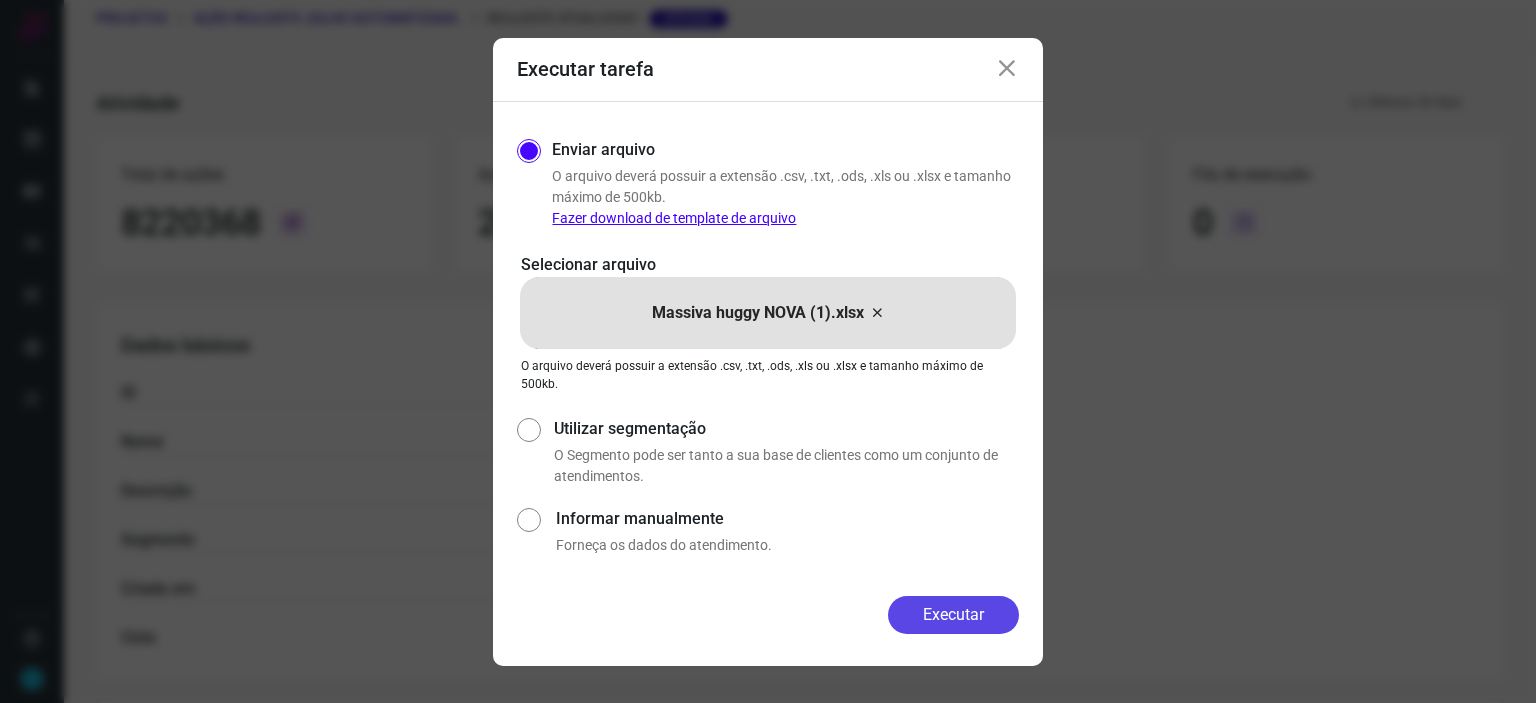 click on "Executar" at bounding box center (953, 615) 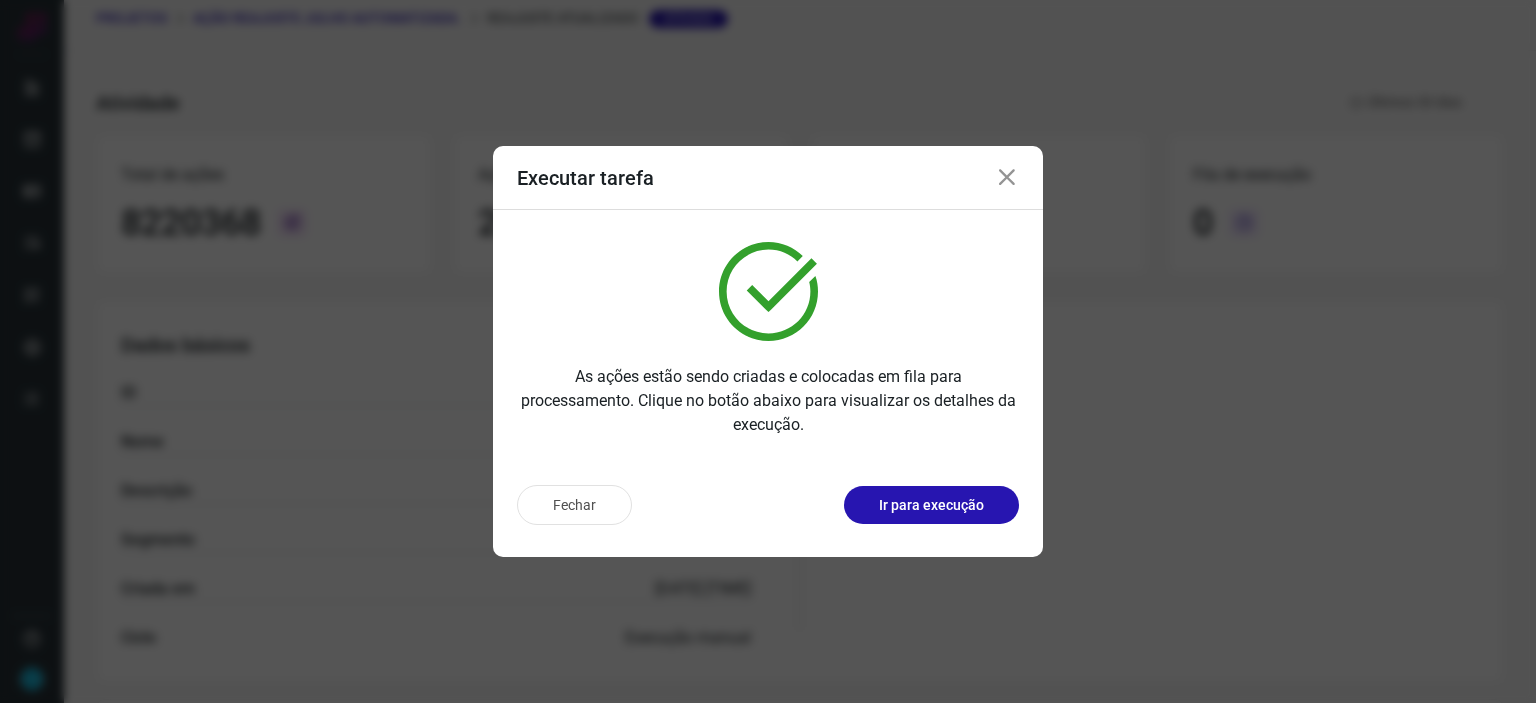 click at bounding box center [1007, 178] 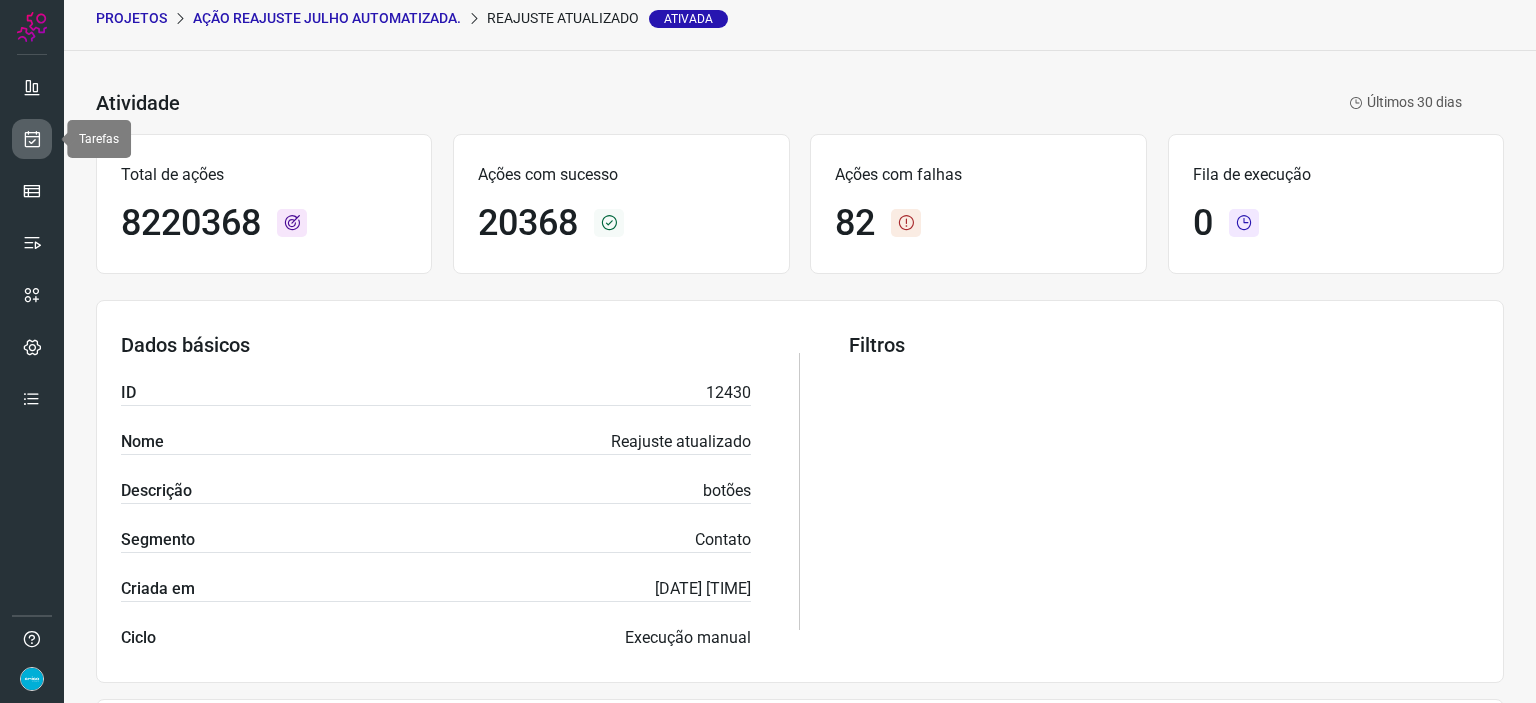 click at bounding box center (32, 139) 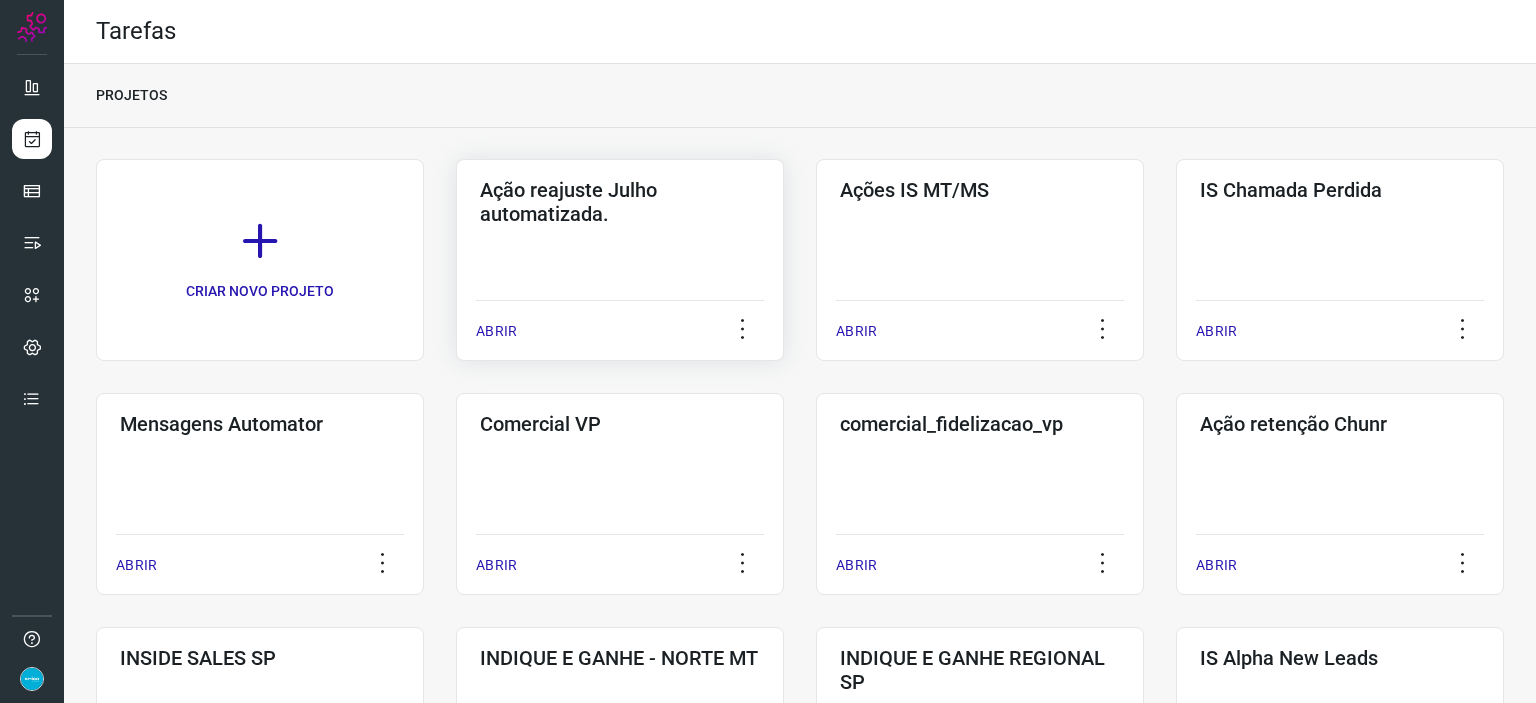 click on "ABRIR" at bounding box center (496, 331) 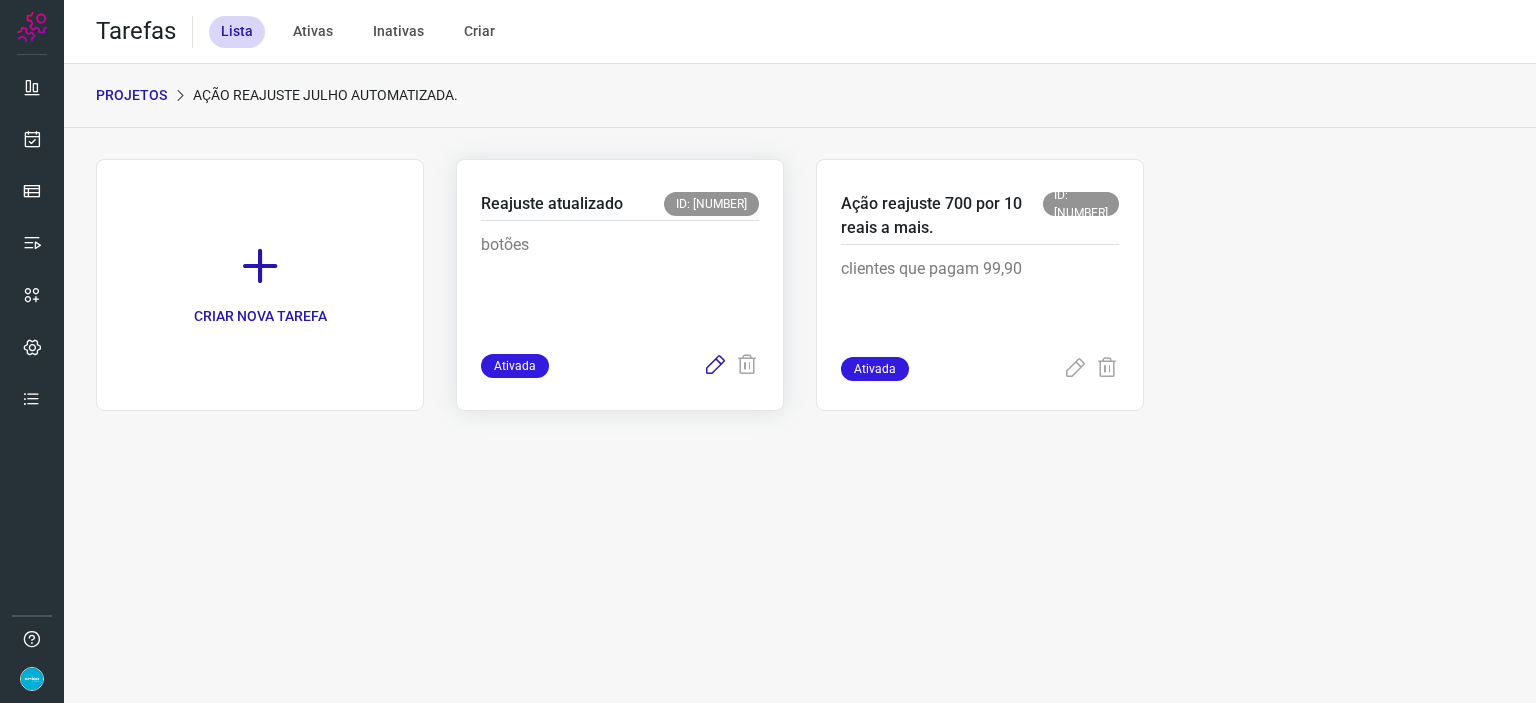click at bounding box center (715, 366) 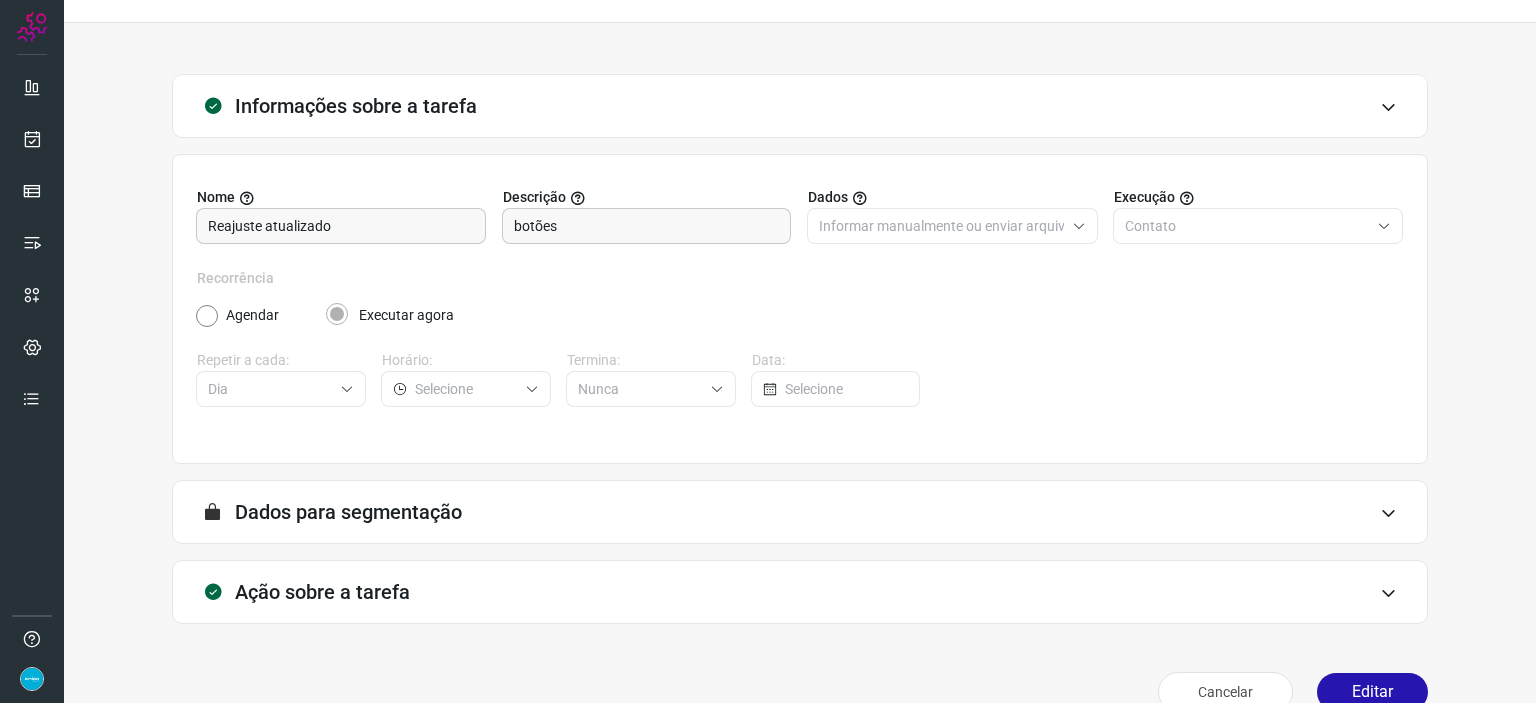 scroll, scrollTop: 77, scrollLeft: 0, axis: vertical 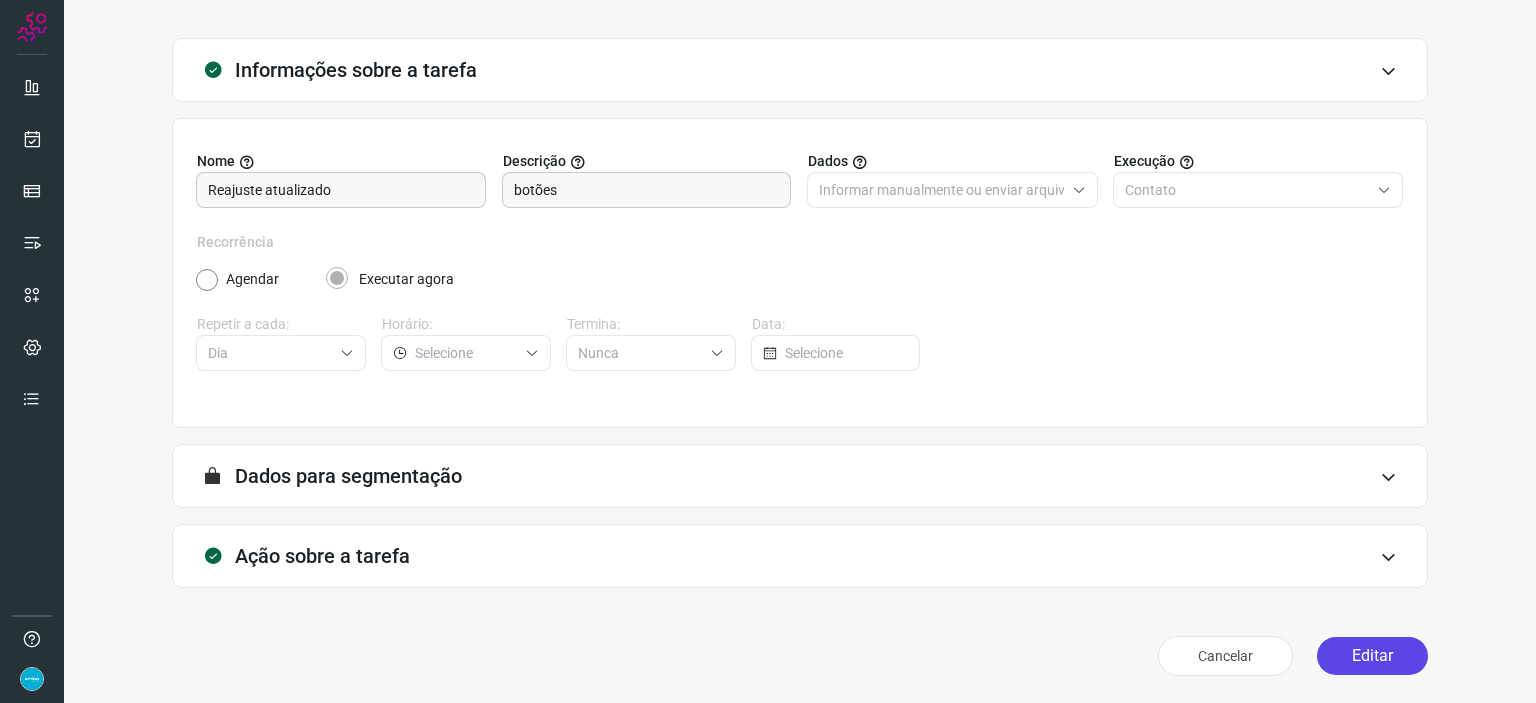 click on "Editar" at bounding box center [1372, 656] 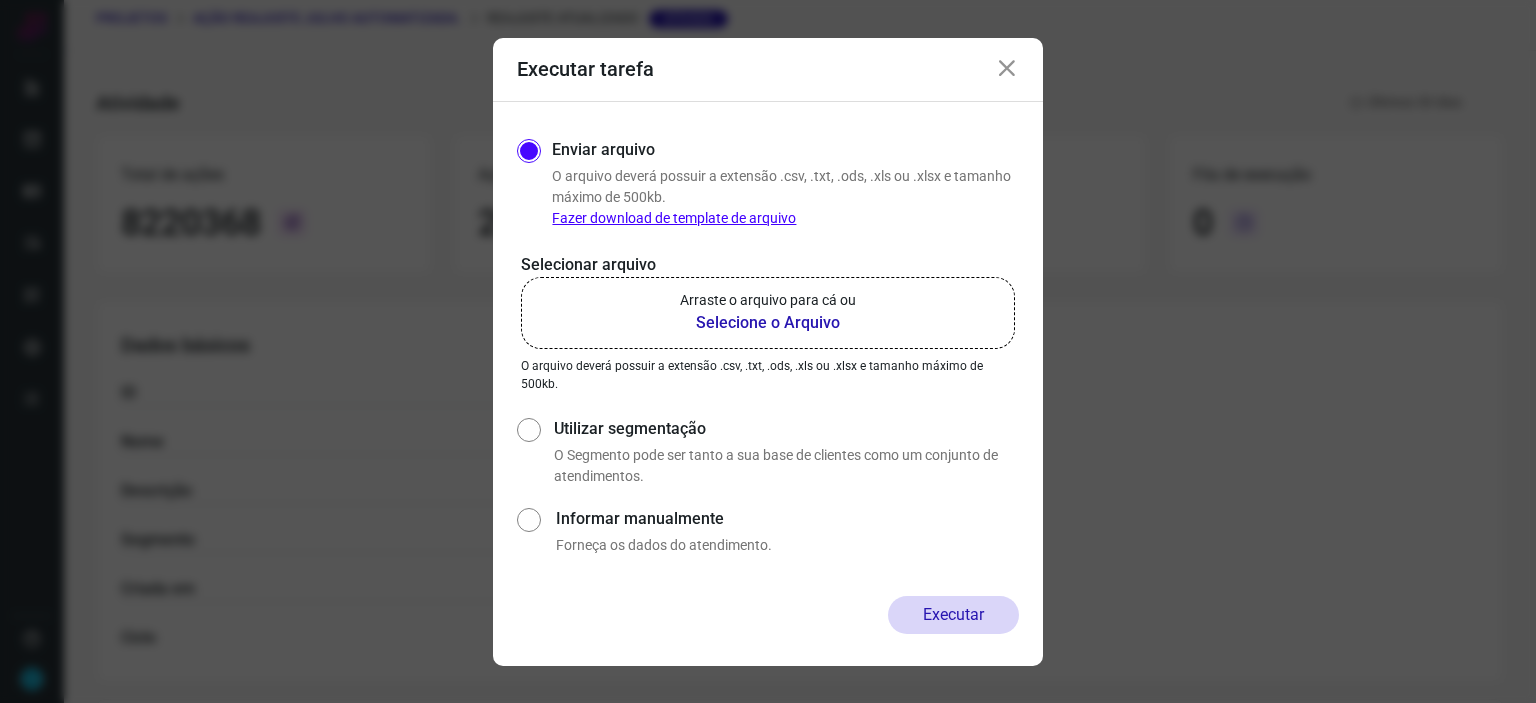 click on "Selecione o Arquivo" at bounding box center [768, 323] 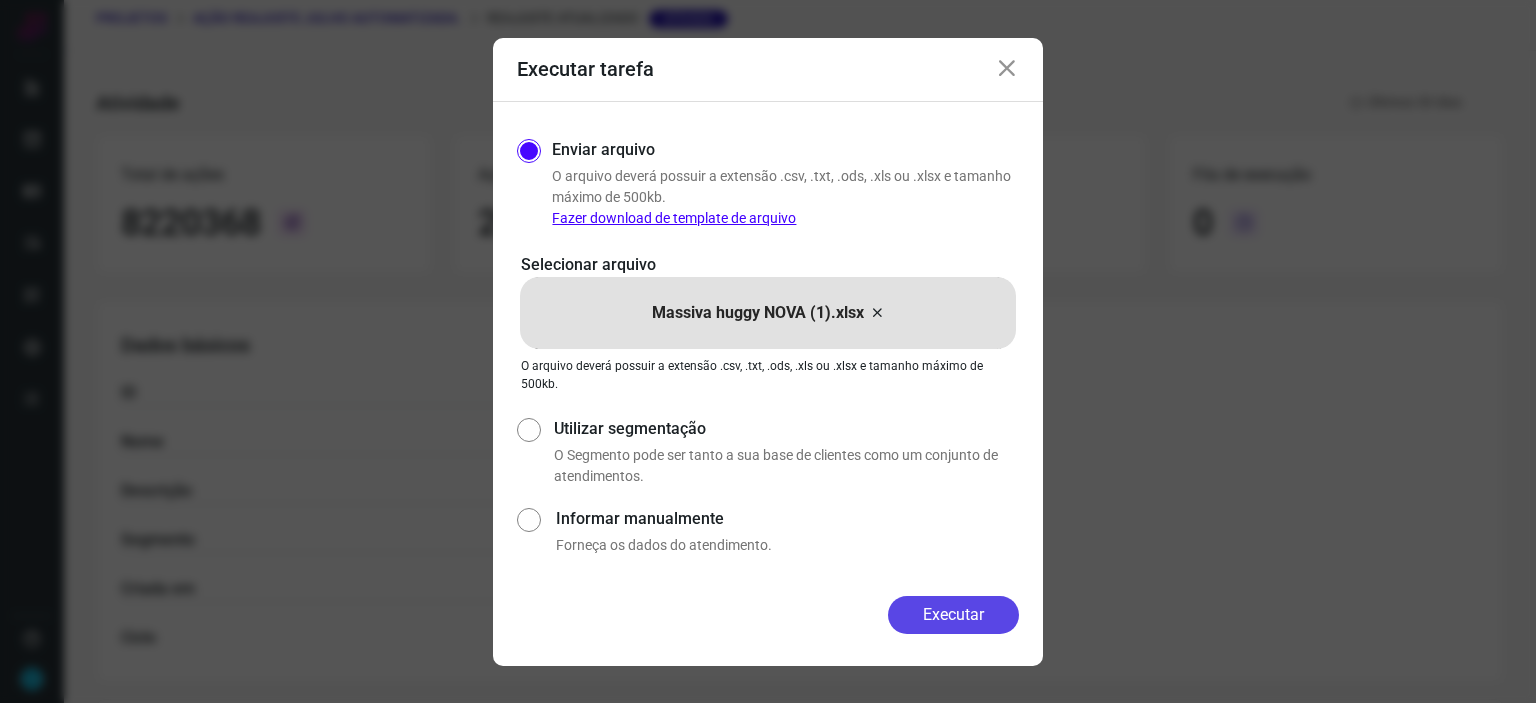 click on "Executar" at bounding box center [953, 615] 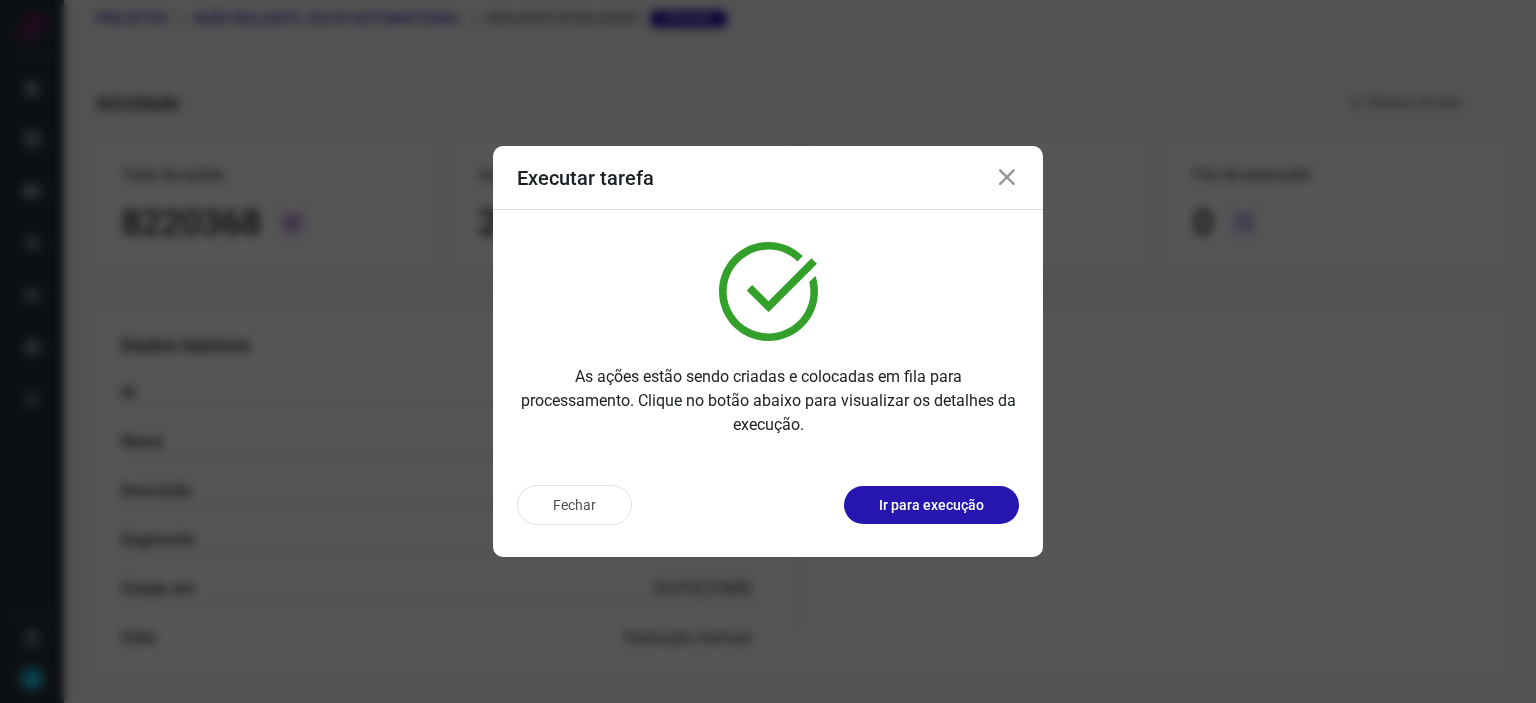 click at bounding box center [1007, 178] 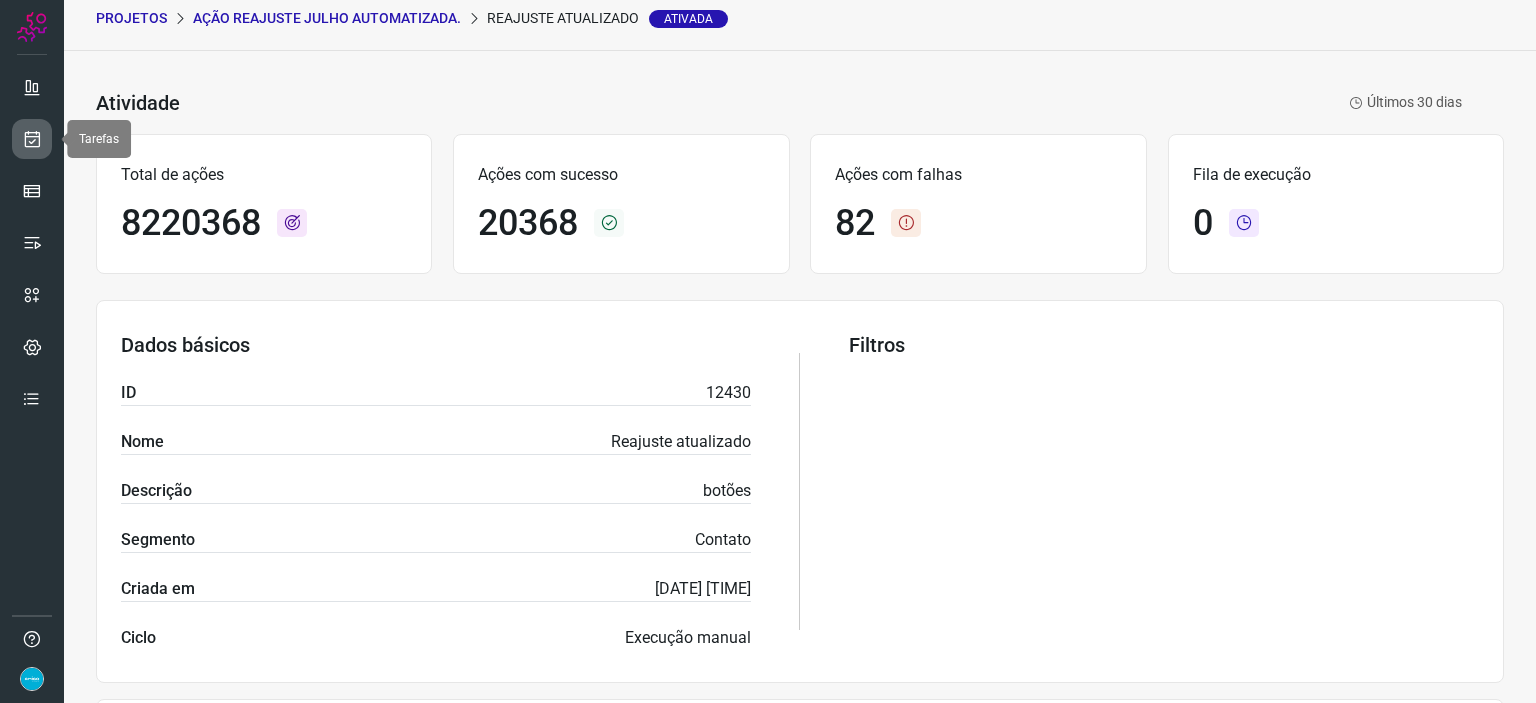click at bounding box center (32, 139) 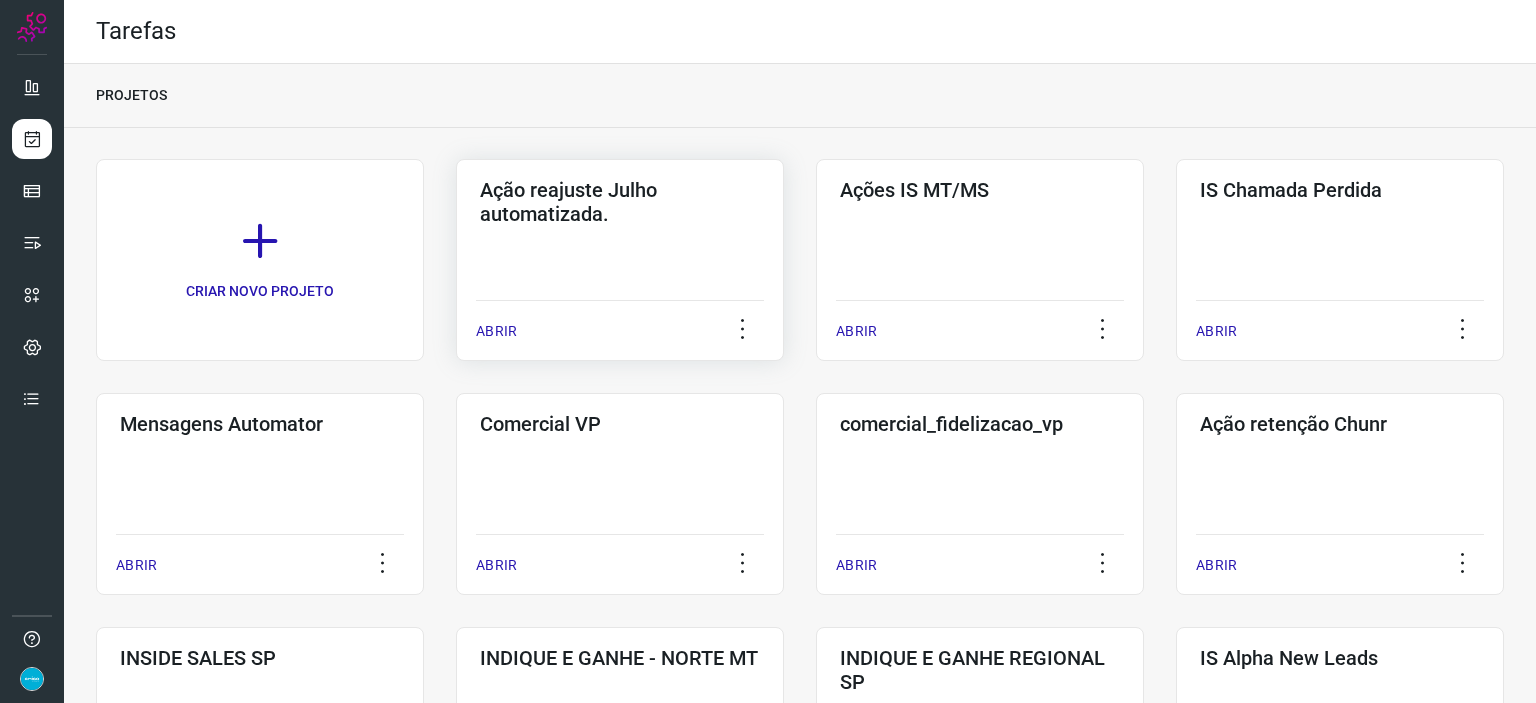 click on "ABRIR" at bounding box center [496, 331] 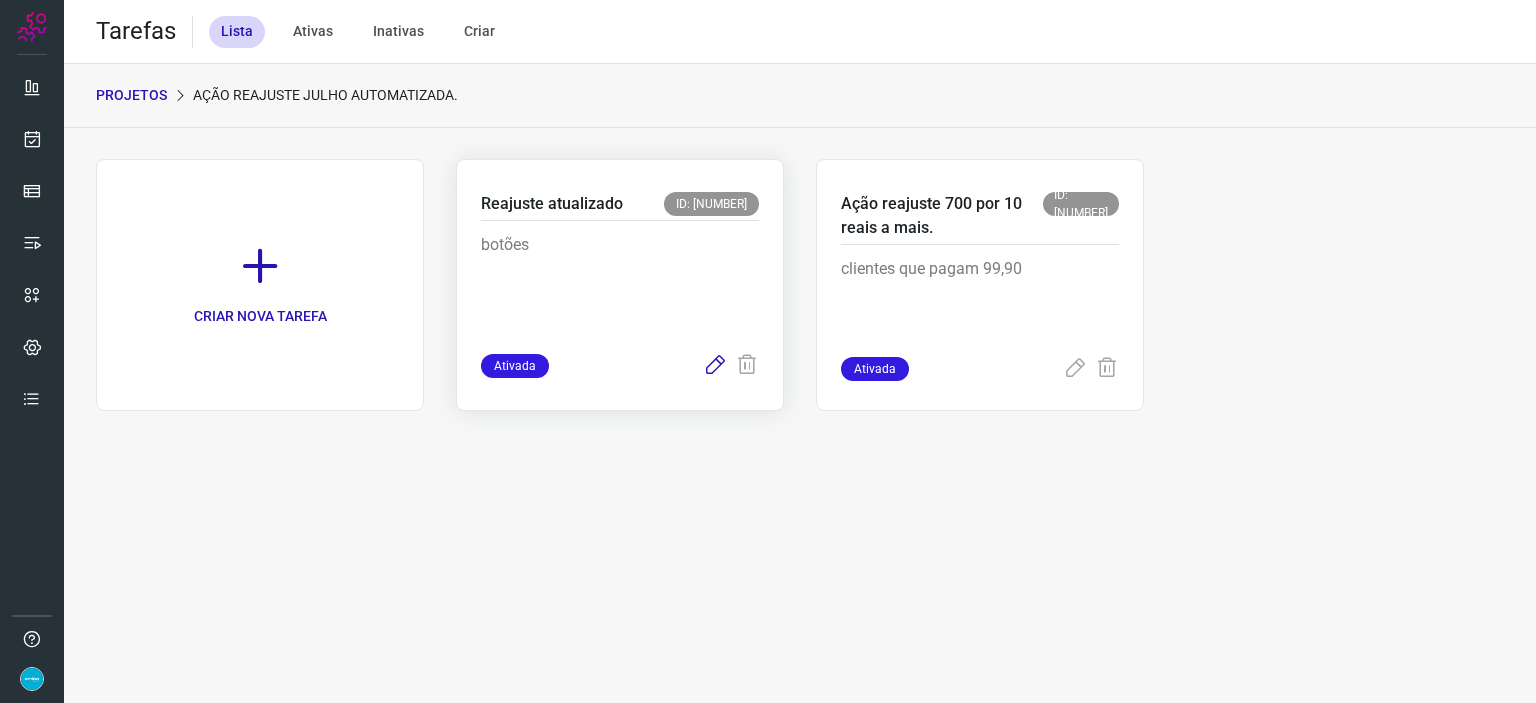 click at bounding box center (715, 366) 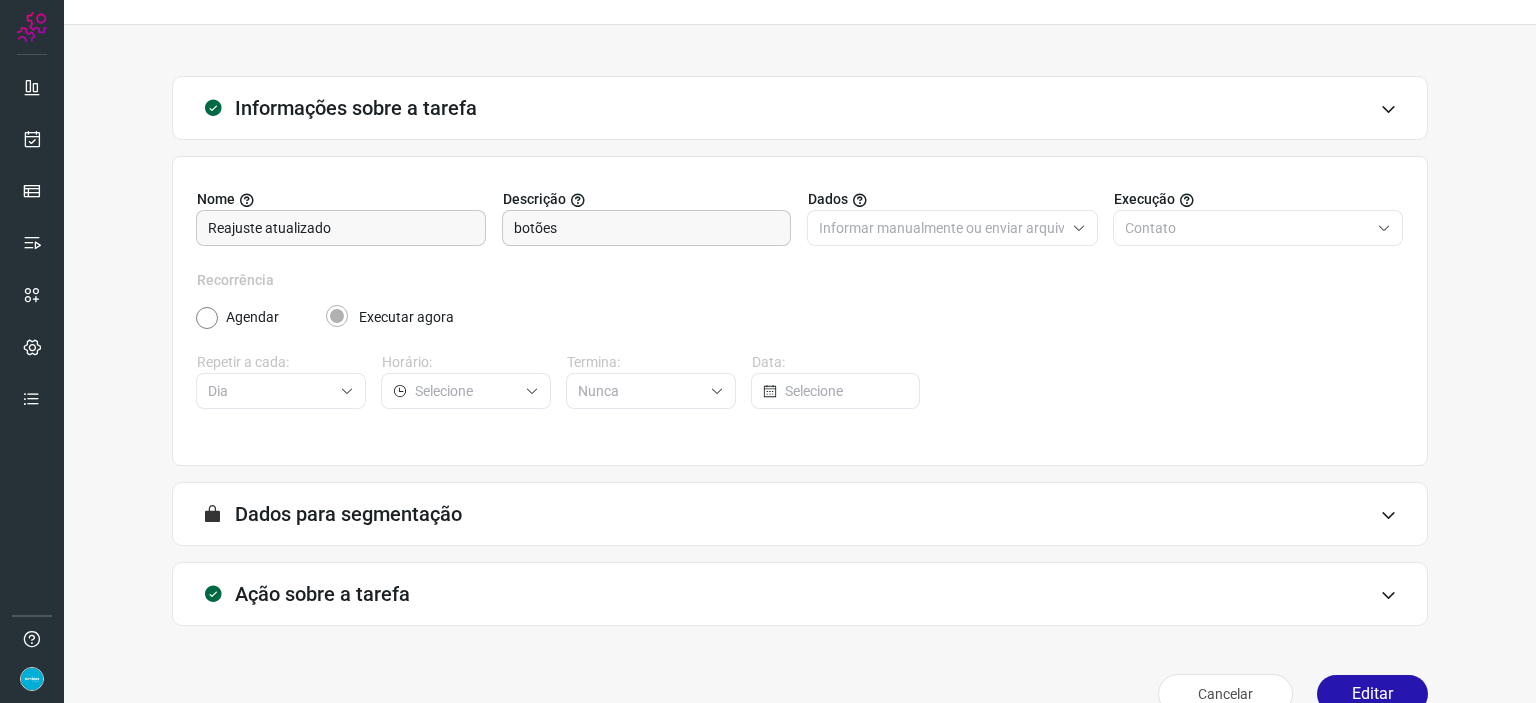 scroll, scrollTop: 77, scrollLeft: 0, axis: vertical 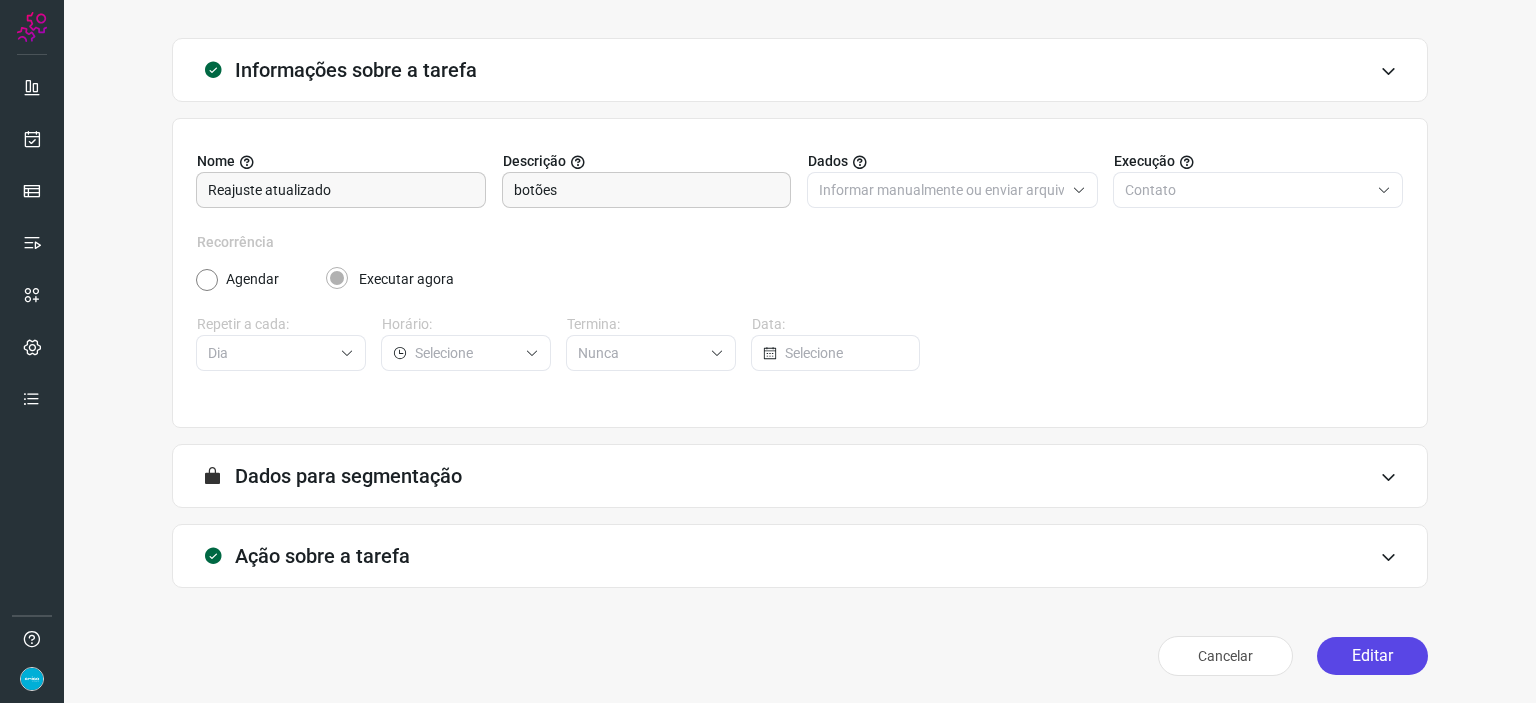 click on "Editar" at bounding box center (1372, 656) 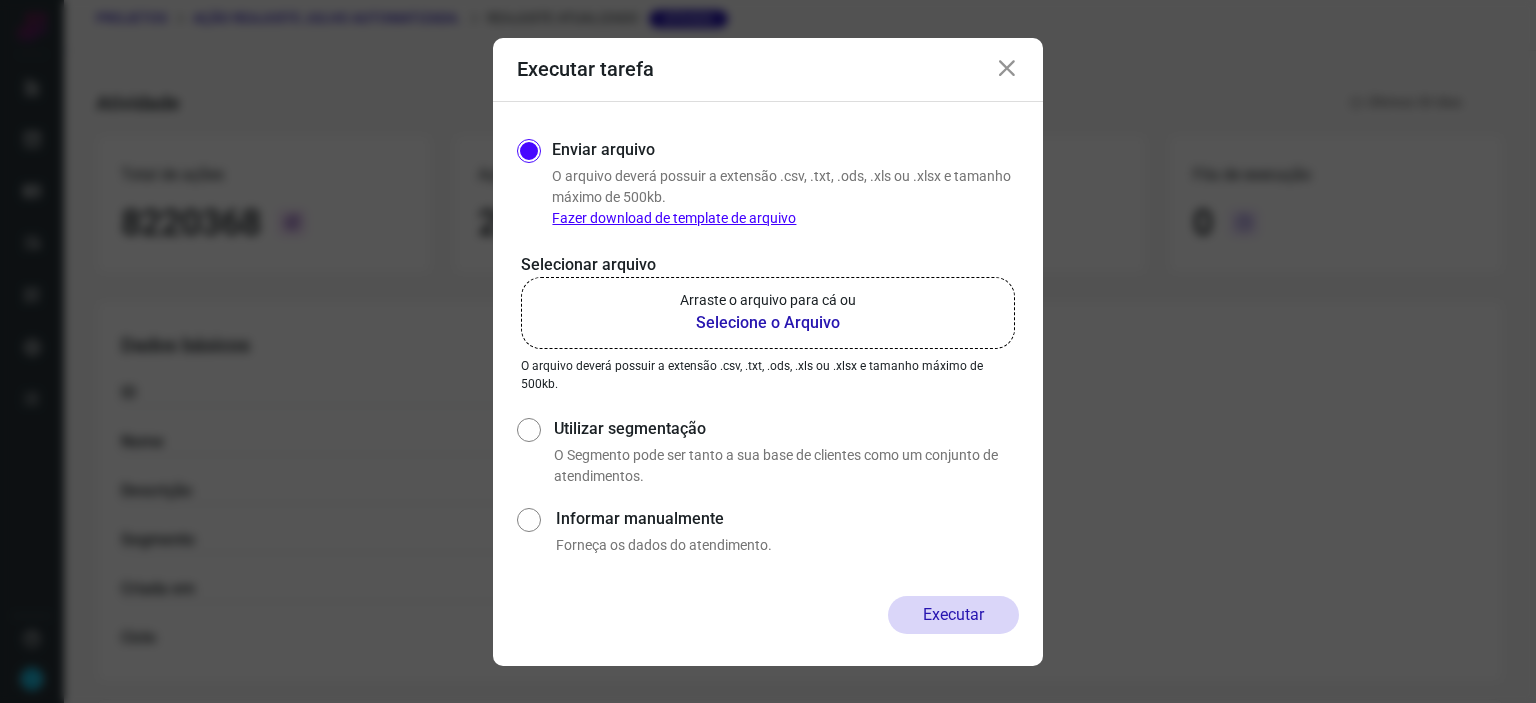click on "Selecione o Arquivo" at bounding box center (768, 323) 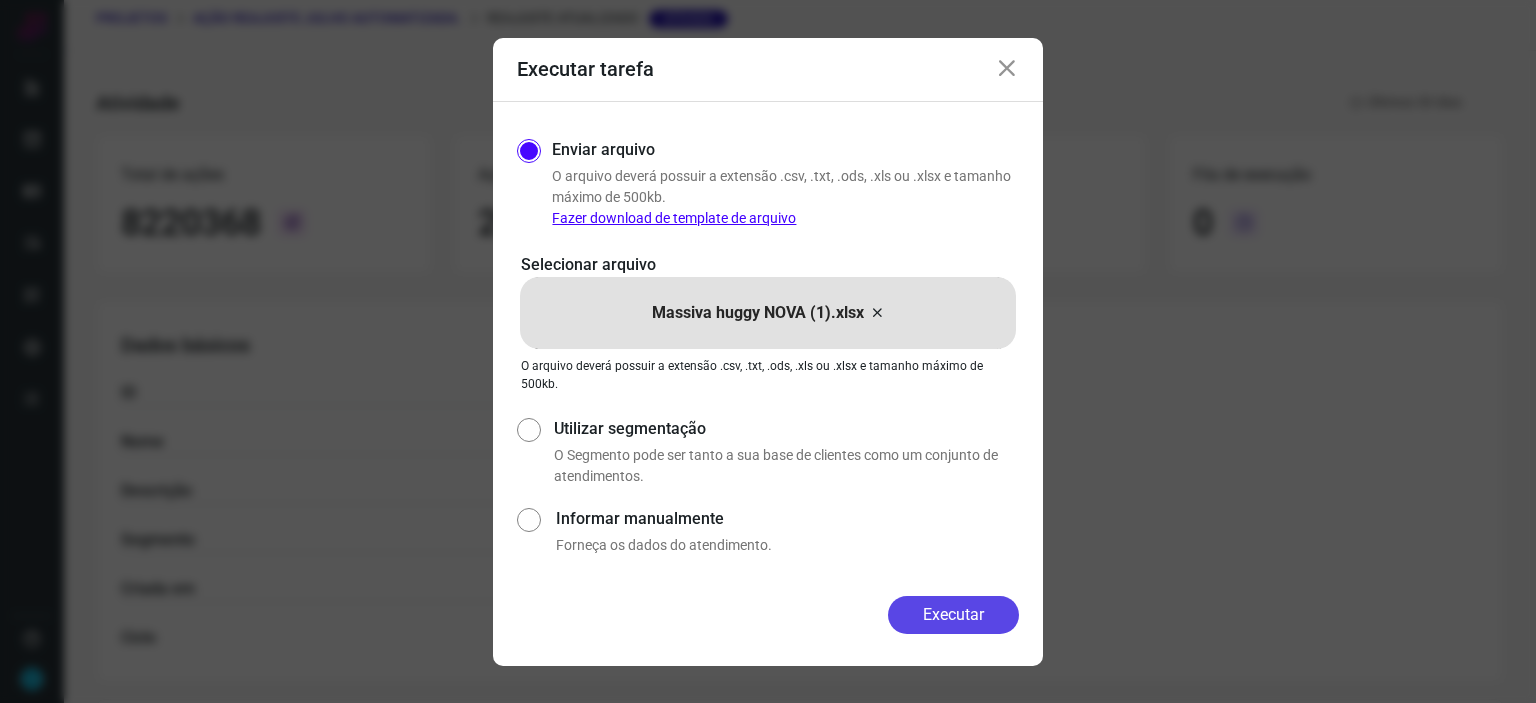 click on "Executar" at bounding box center [953, 615] 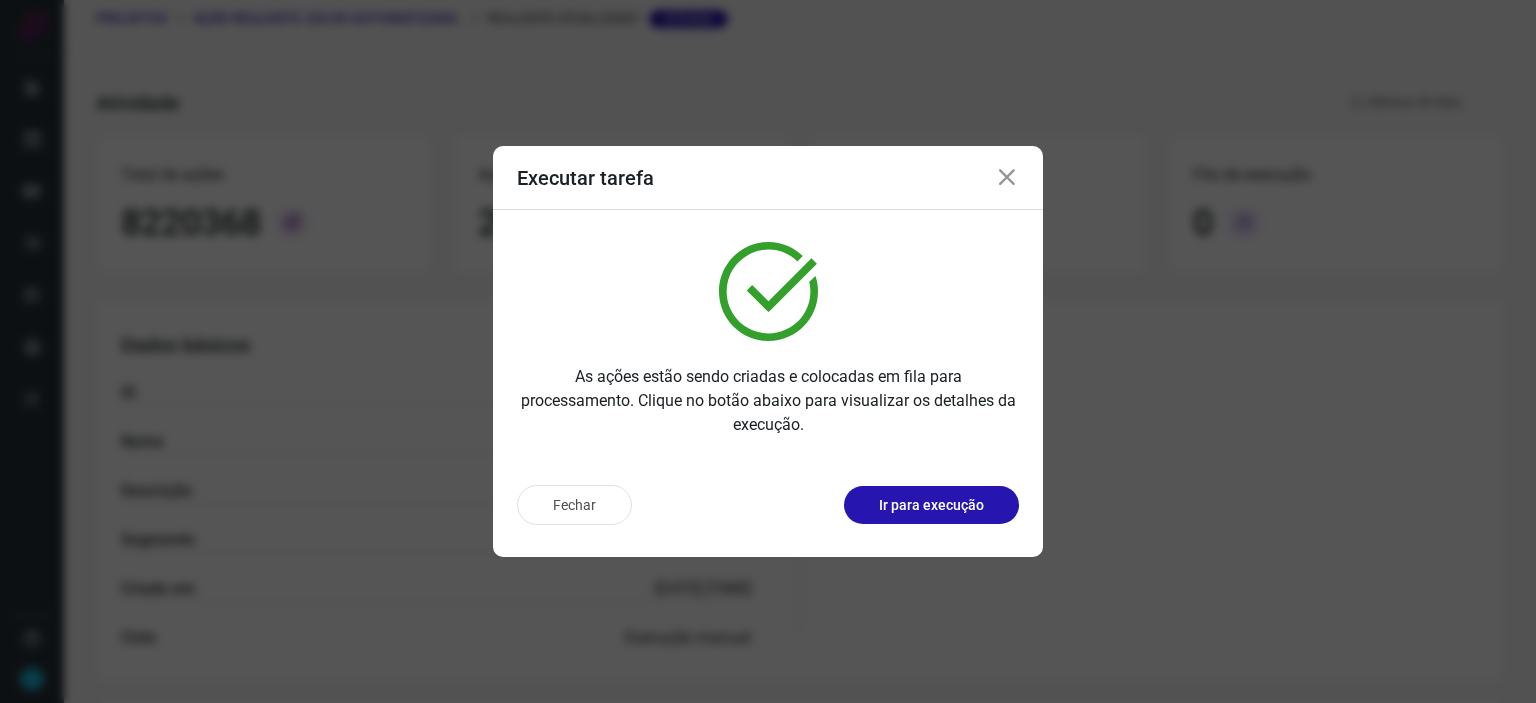 click at bounding box center (1007, 178) 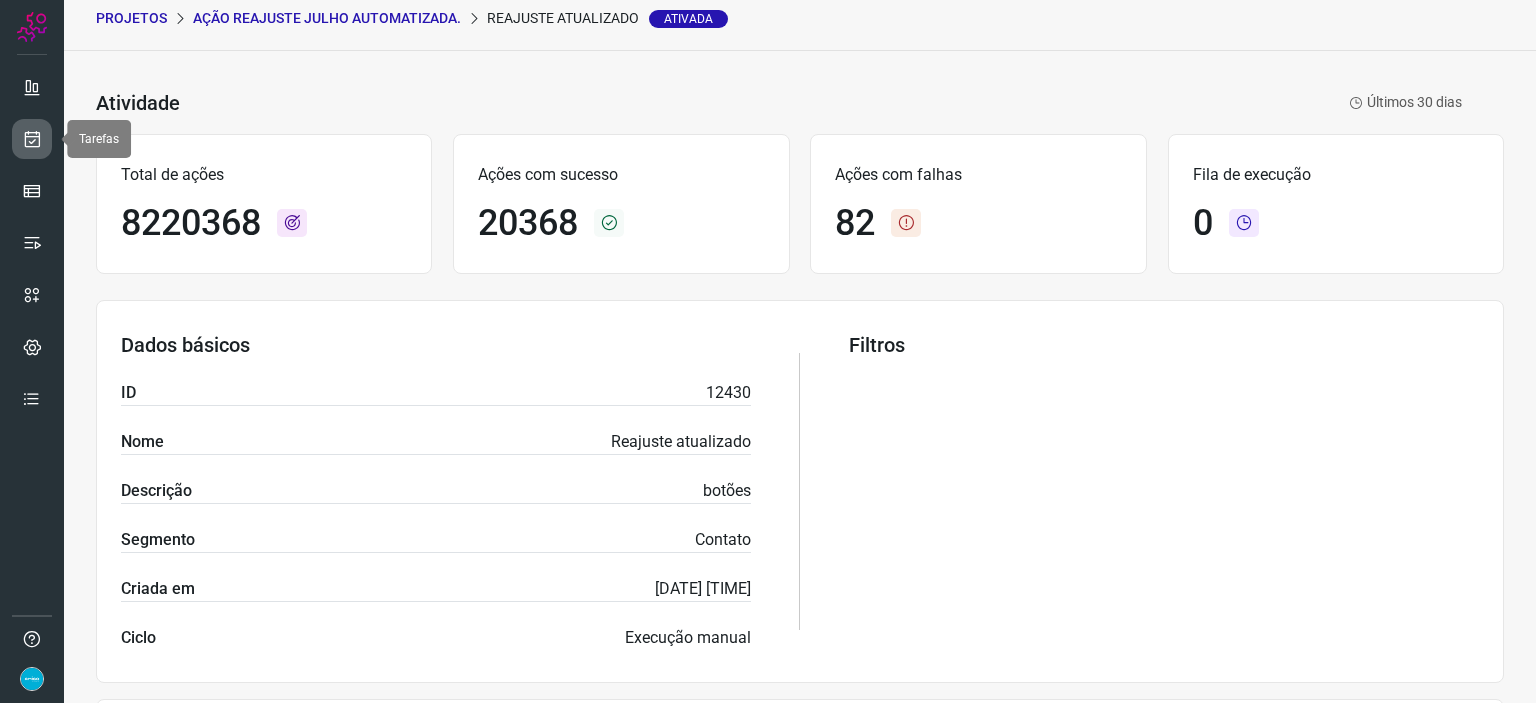 click at bounding box center (32, 139) 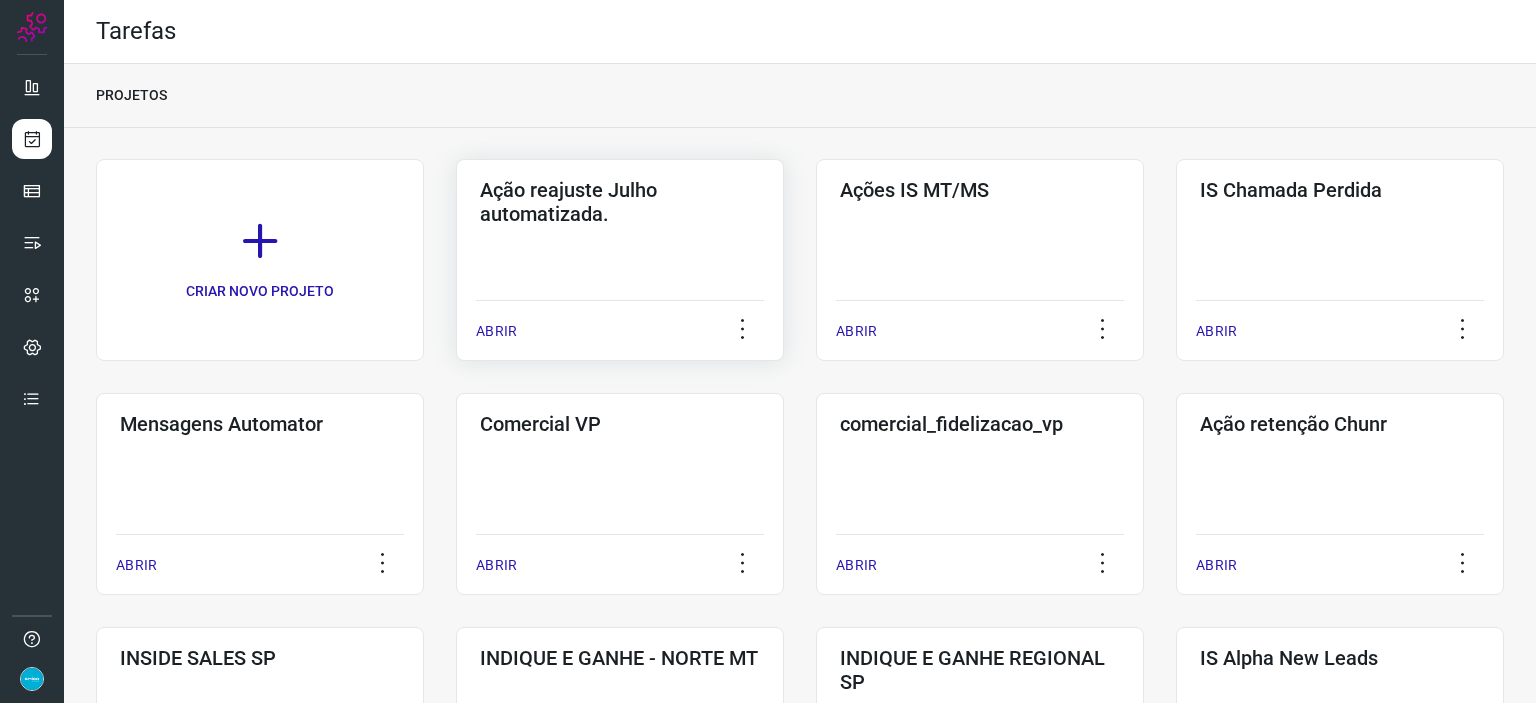 click on "ABRIR" at bounding box center (496, 331) 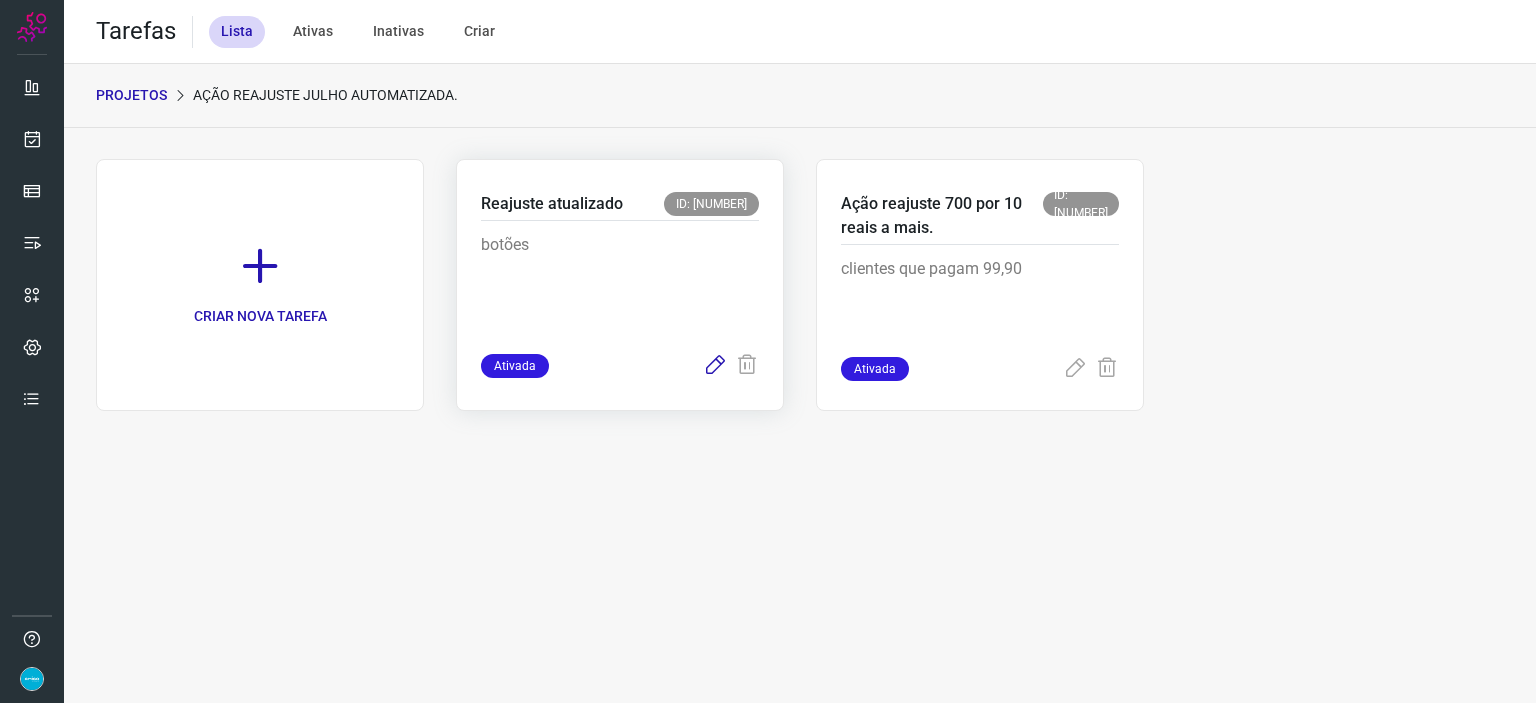 click at bounding box center (715, 366) 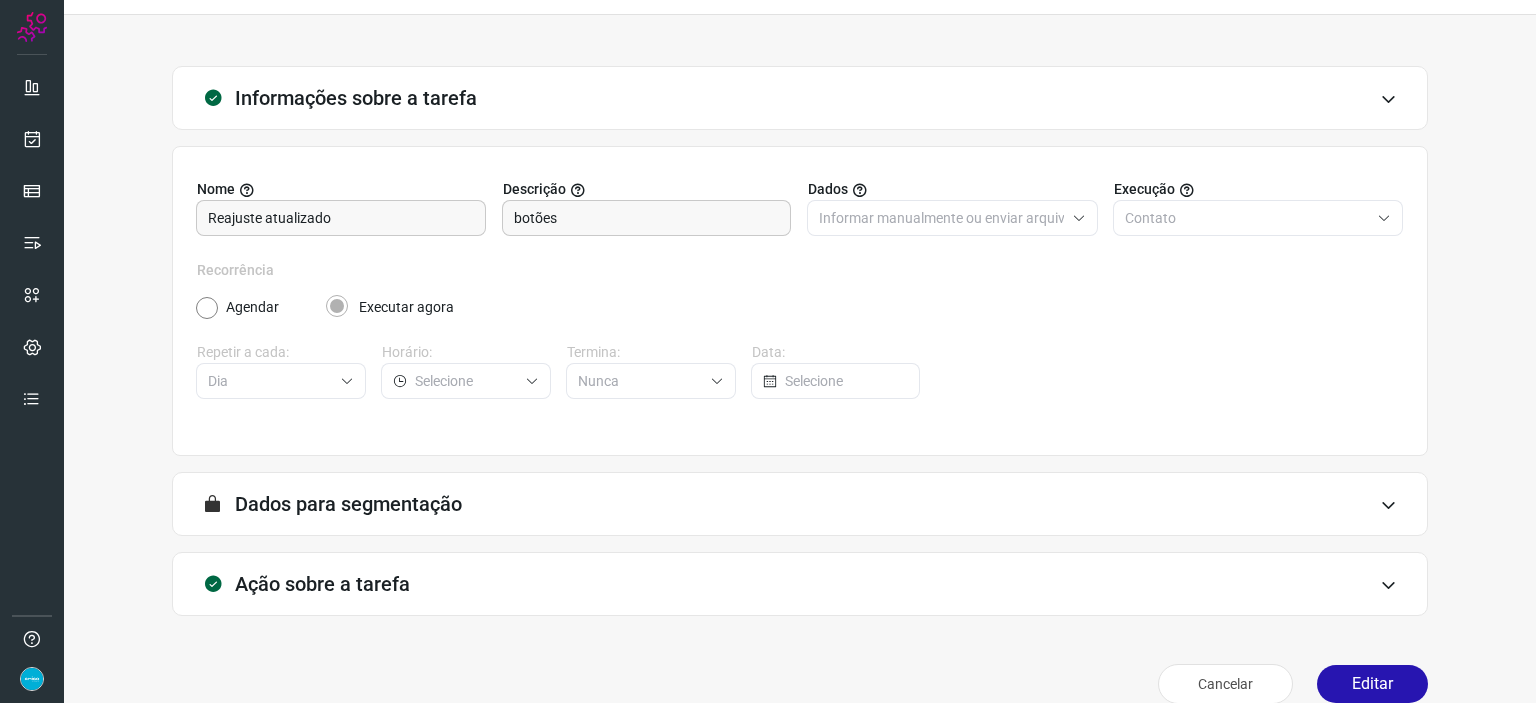 scroll, scrollTop: 77, scrollLeft: 0, axis: vertical 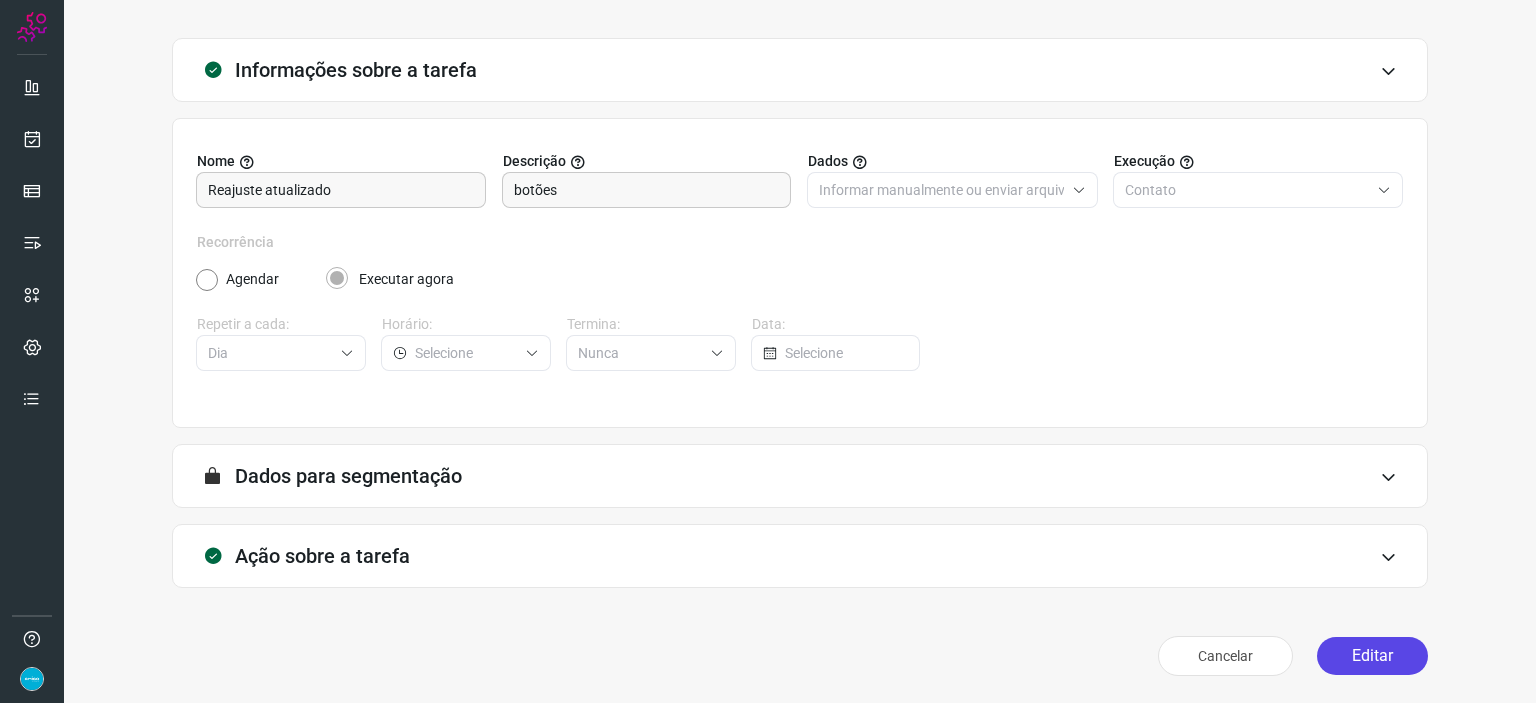 click on "Editar" at bounding box center [1372, 656] 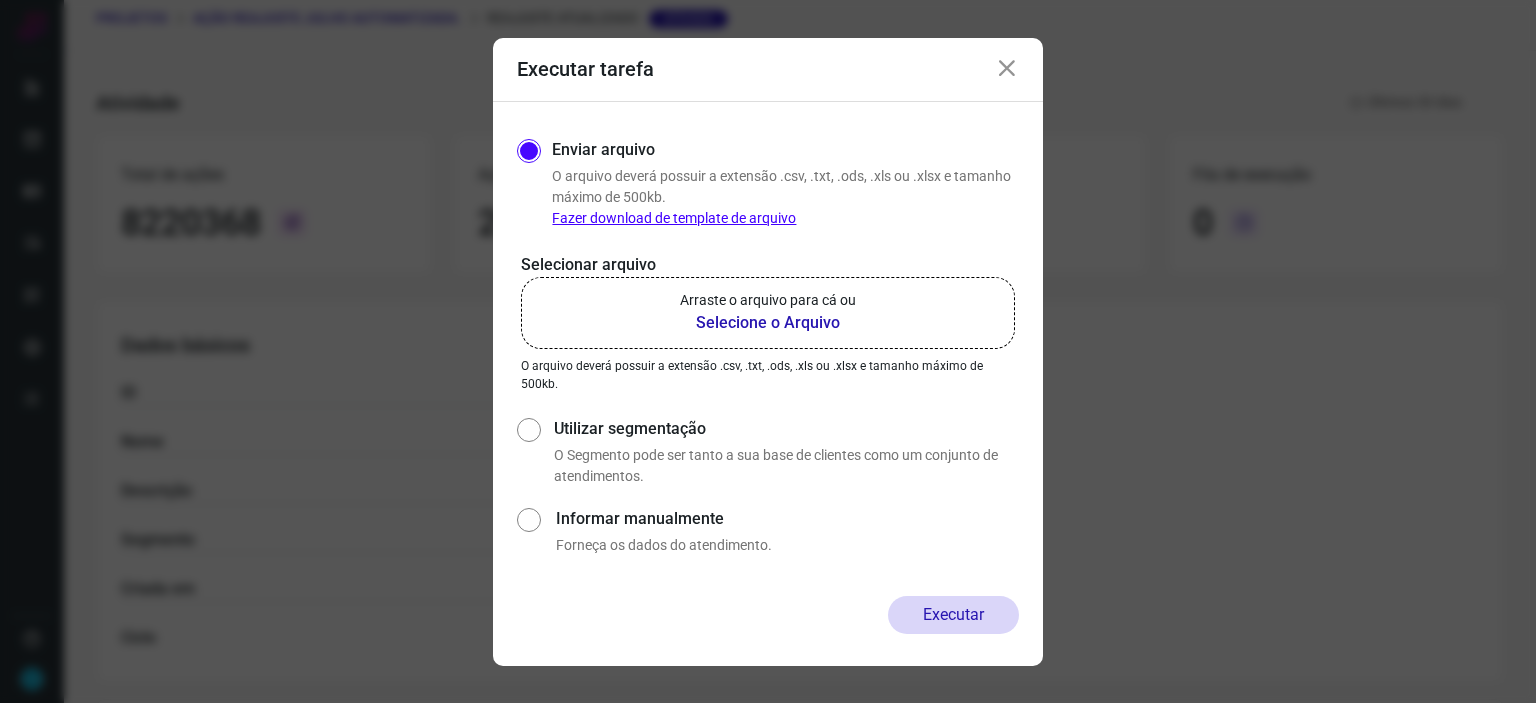 click on "Selecione o Arquivo" at bounding box center [768, 323] 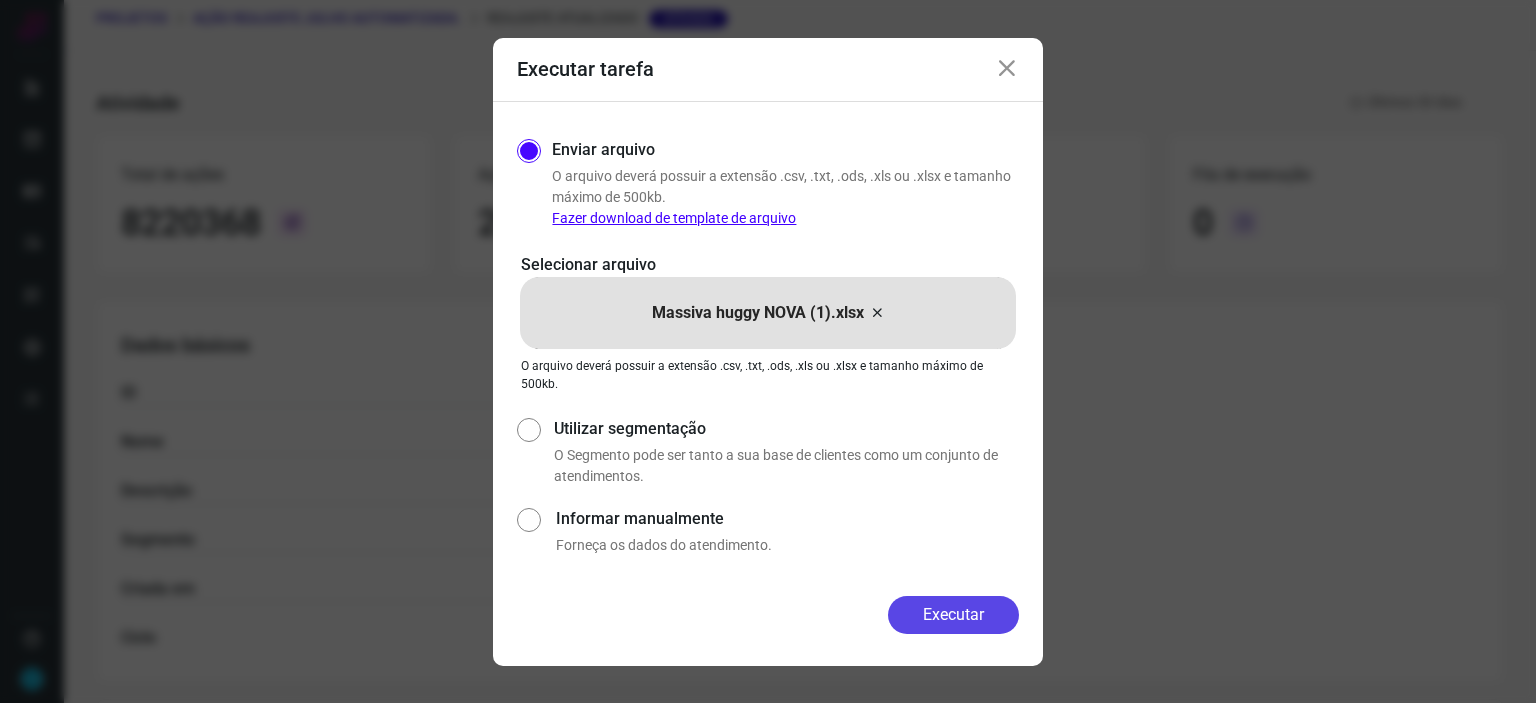 click on "Executar" at bounding box center (953, 615) 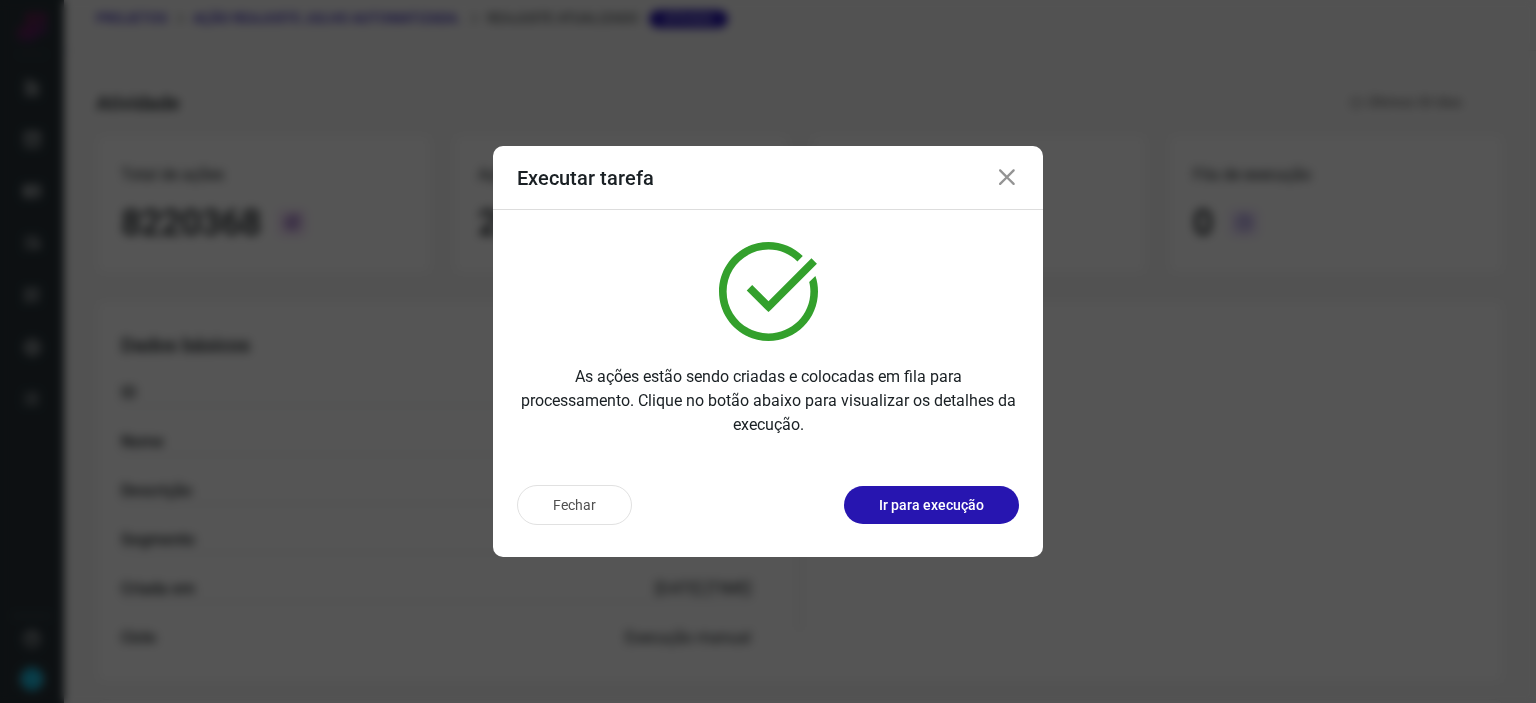 click at bounding box center (1007, 178) 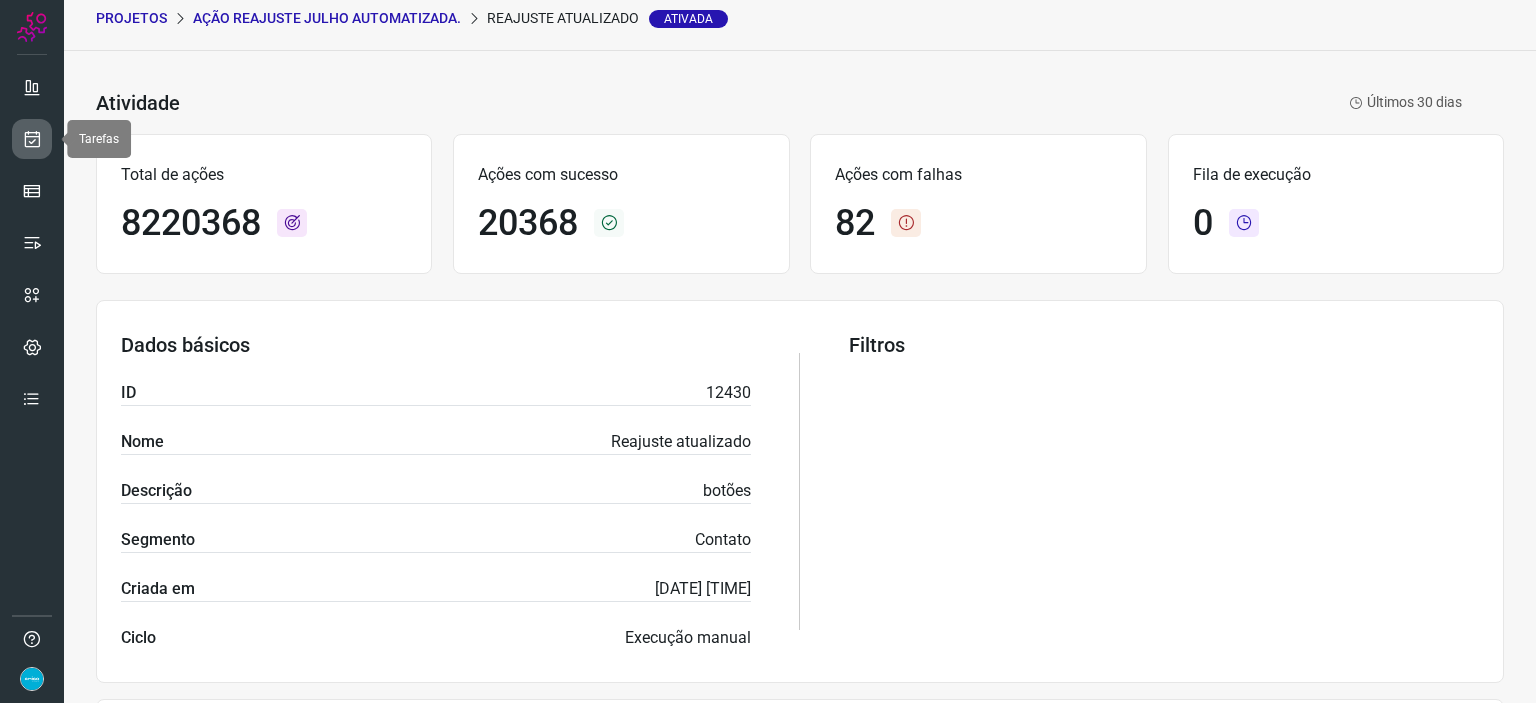 click at bounding box center [32, 139] 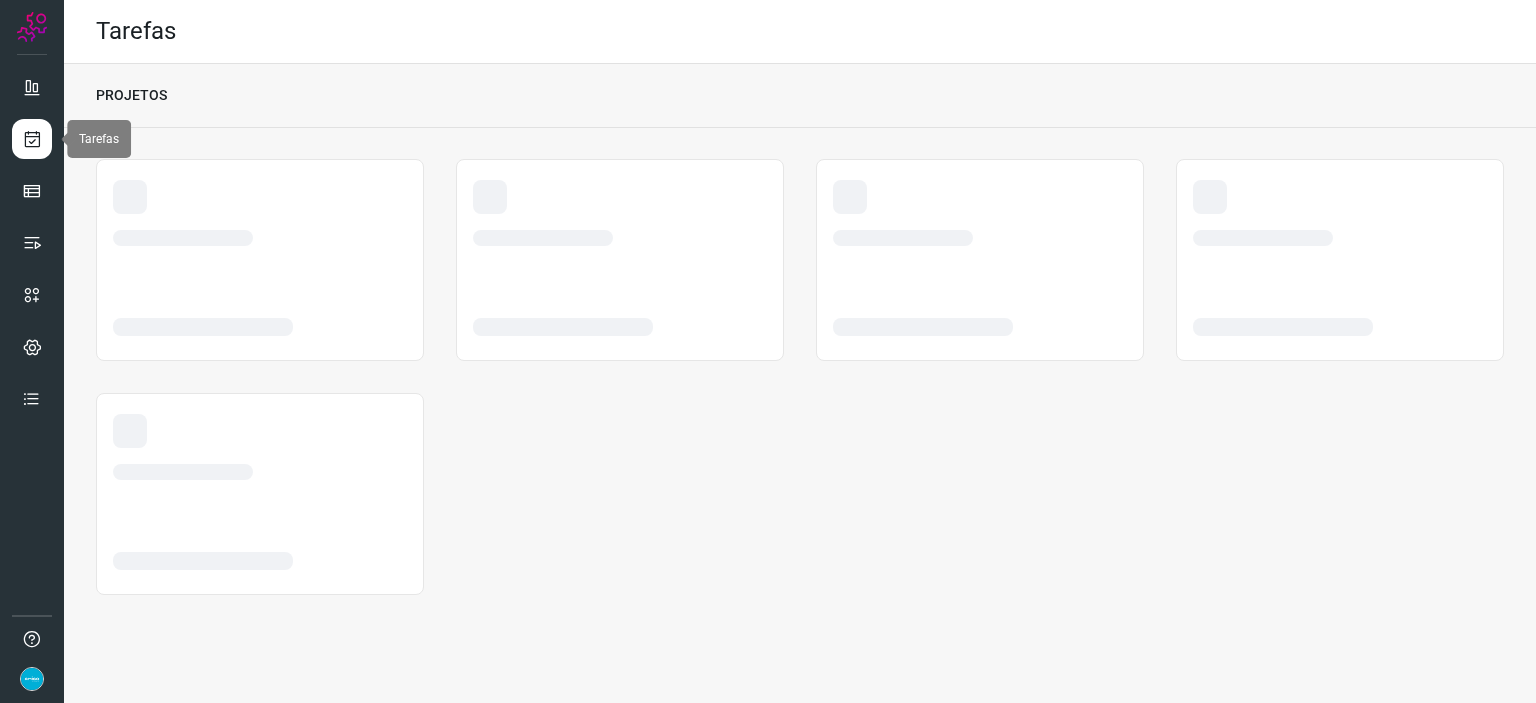 scroll, scrollTop: 0, scrollLeft: 0, axis: both 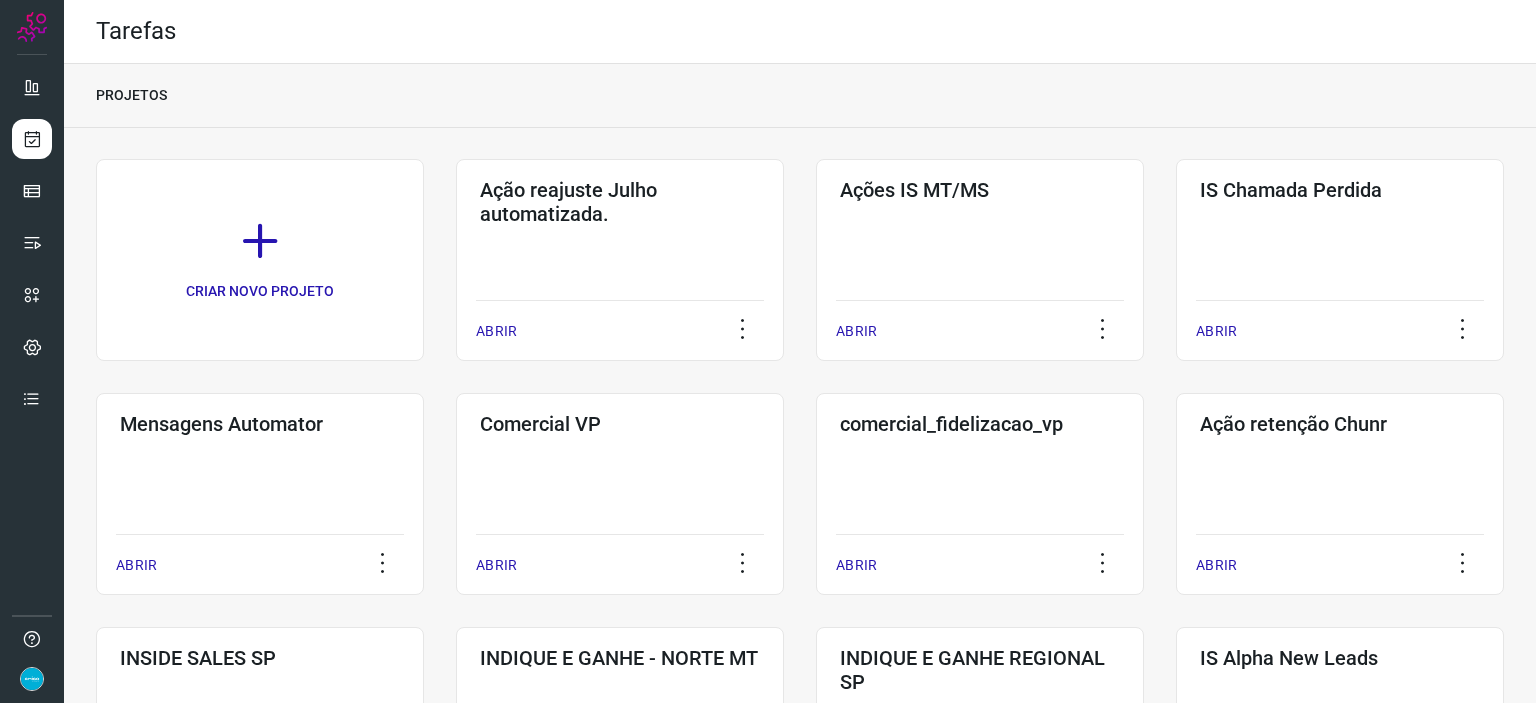 click on "CRIAR NOVO PROJETO Ação reajuste Julho automatizada.  ABRIR  Ações IS MT/MS  ABRIR  IS Chamada Perdida  ABRIR  Mensagens Automator  ABRIR  Comercial VP  ABRIR  comercial_fidelizacao_vp  ABRIR  Ação retenção Chunr  ABRIR  INSIDE SALES SP  ABRIR  INDIQUE E GANHE - NORTE MT  ABRIR  INDIQUE E GANHE REGIONAL SP  ABRIR  IS Alpha New Leads  ABRIR  [Em andamento] COBRANÇA  ABRIR  Ações de upgrade  ABRIR  DMR -Fidelização  ABRIR  Inside Sales [CITY]  ABRIR  Inside Sales [CITY]  ABRIR  Ação IS ROI  ABRIR  IS RS E RJ  ABRIR  Cobrança MT / MS  ABRIR  Qualidade  ABRIR   1  2" at bounding box center (800, 878) 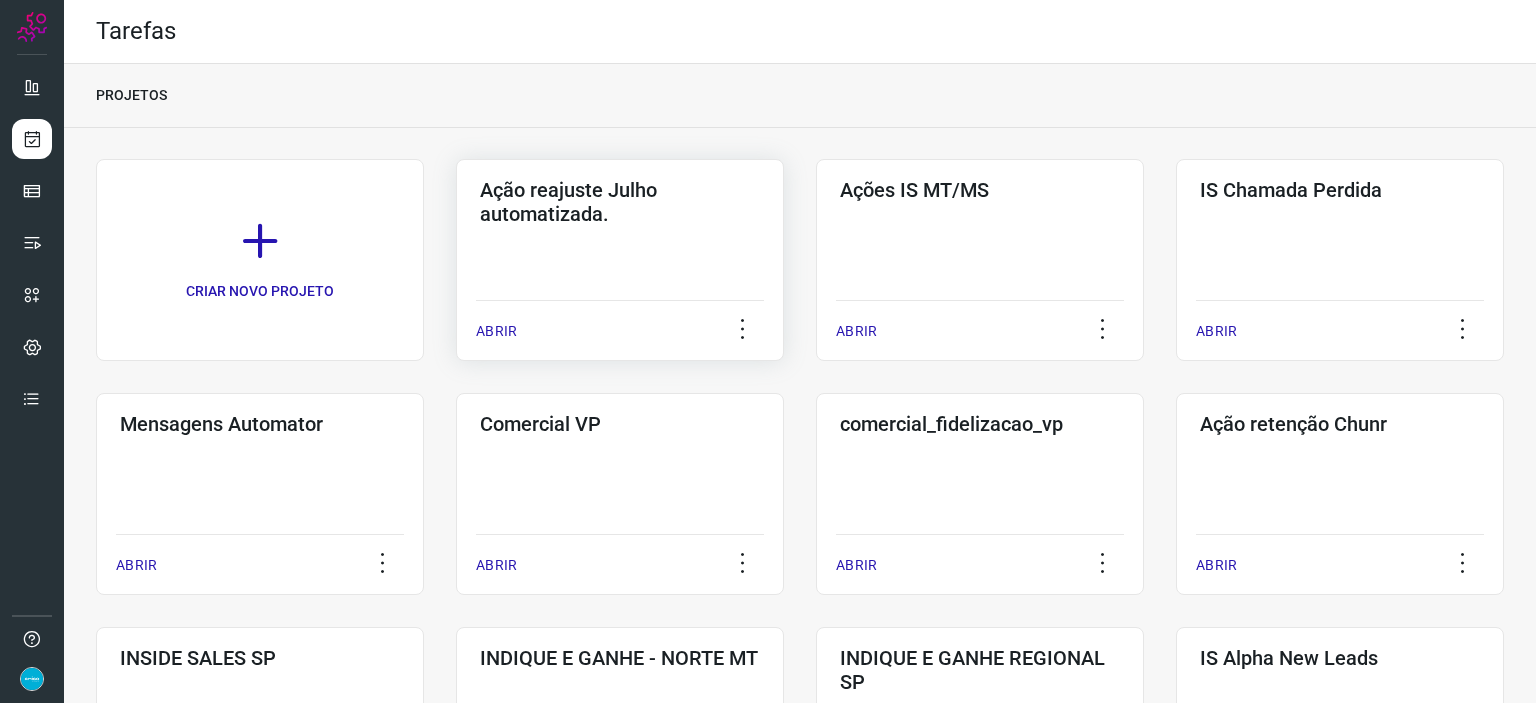 click on "ABRIR" at bounding box center (496, 331) 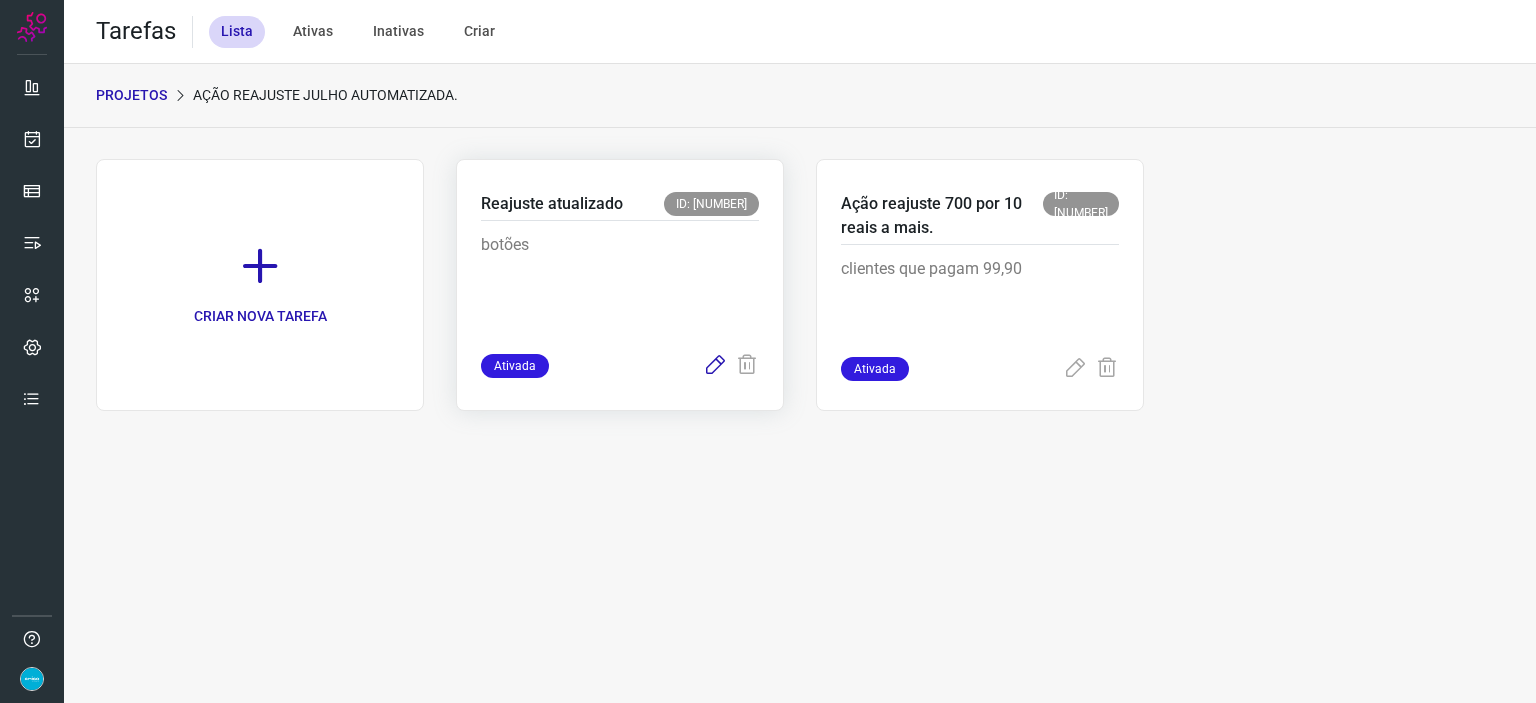 click at bounding box center (715, 366) 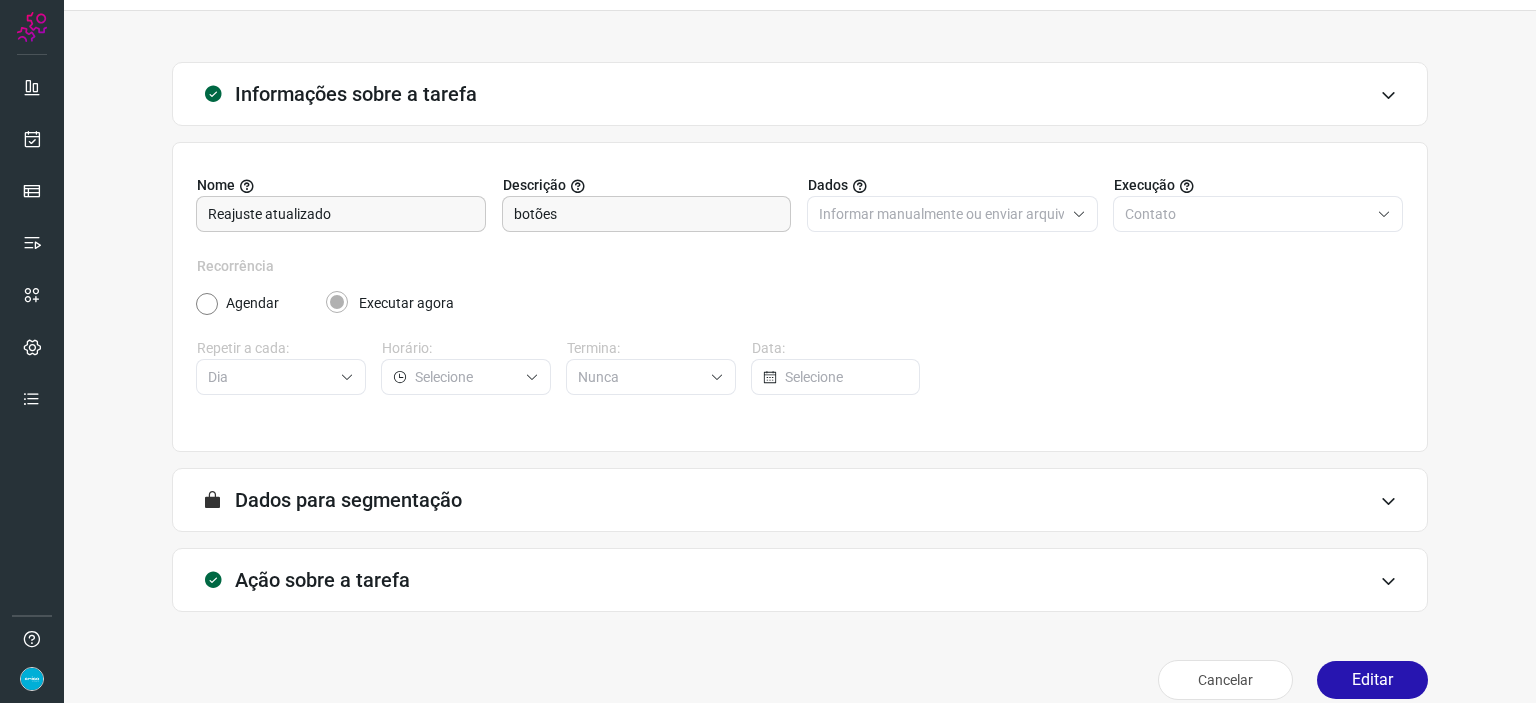 scroll, scrollTop: 77, scrollLeft: 0, axis: vertical 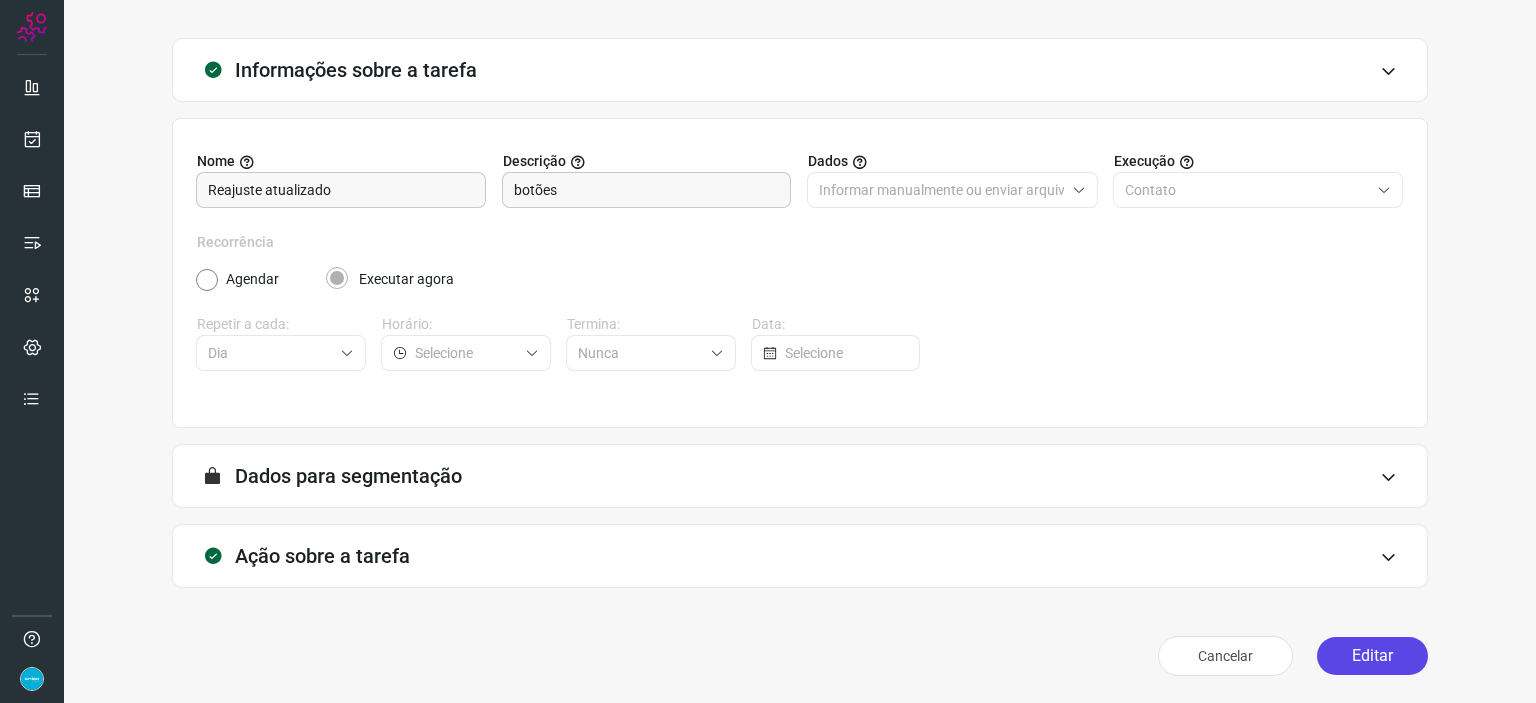 click on "Editar" at bounding box center (1372, 656) 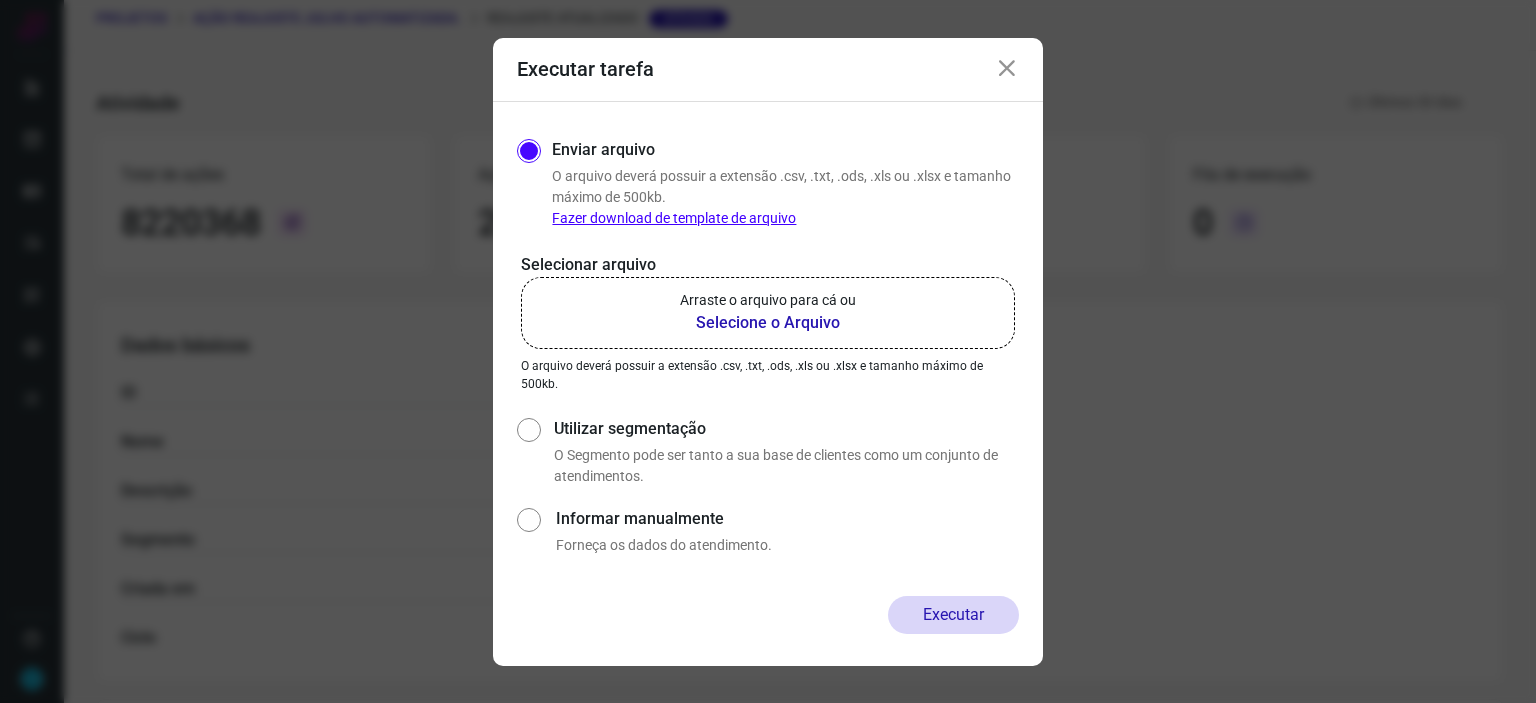 click on "Selecione o Arquivo" at bounding box center (768, 323) 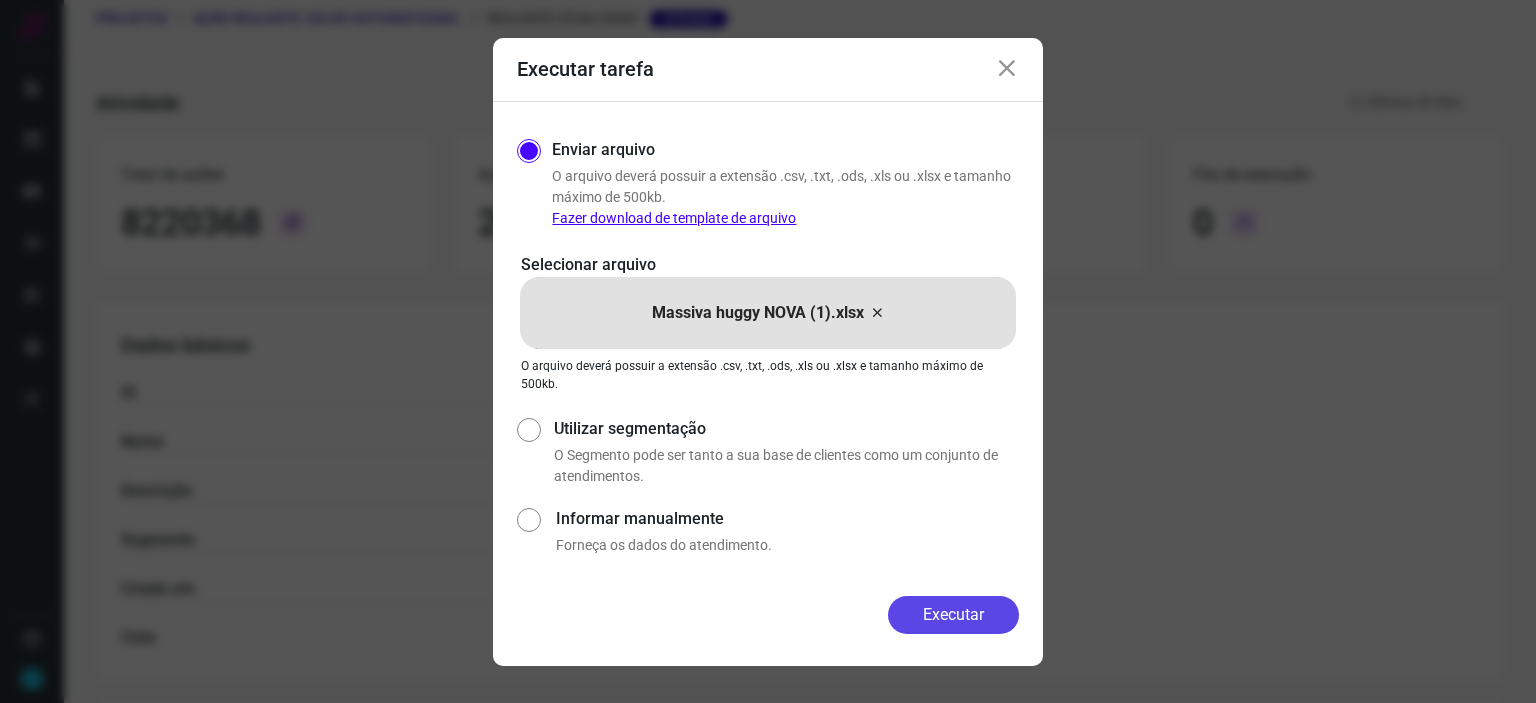 click on "Executar" at bounding box center [953, 615] 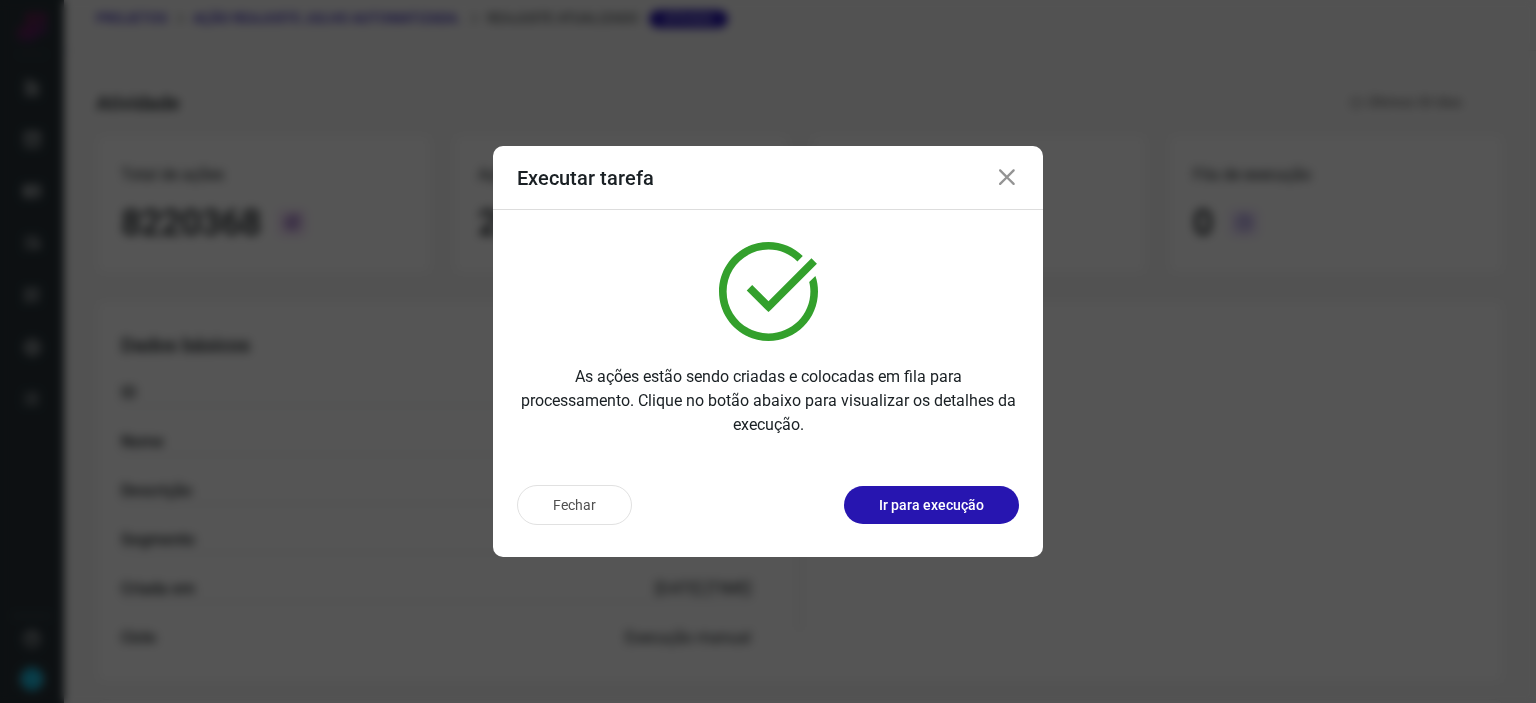 click at bounding box center (1007, 178) 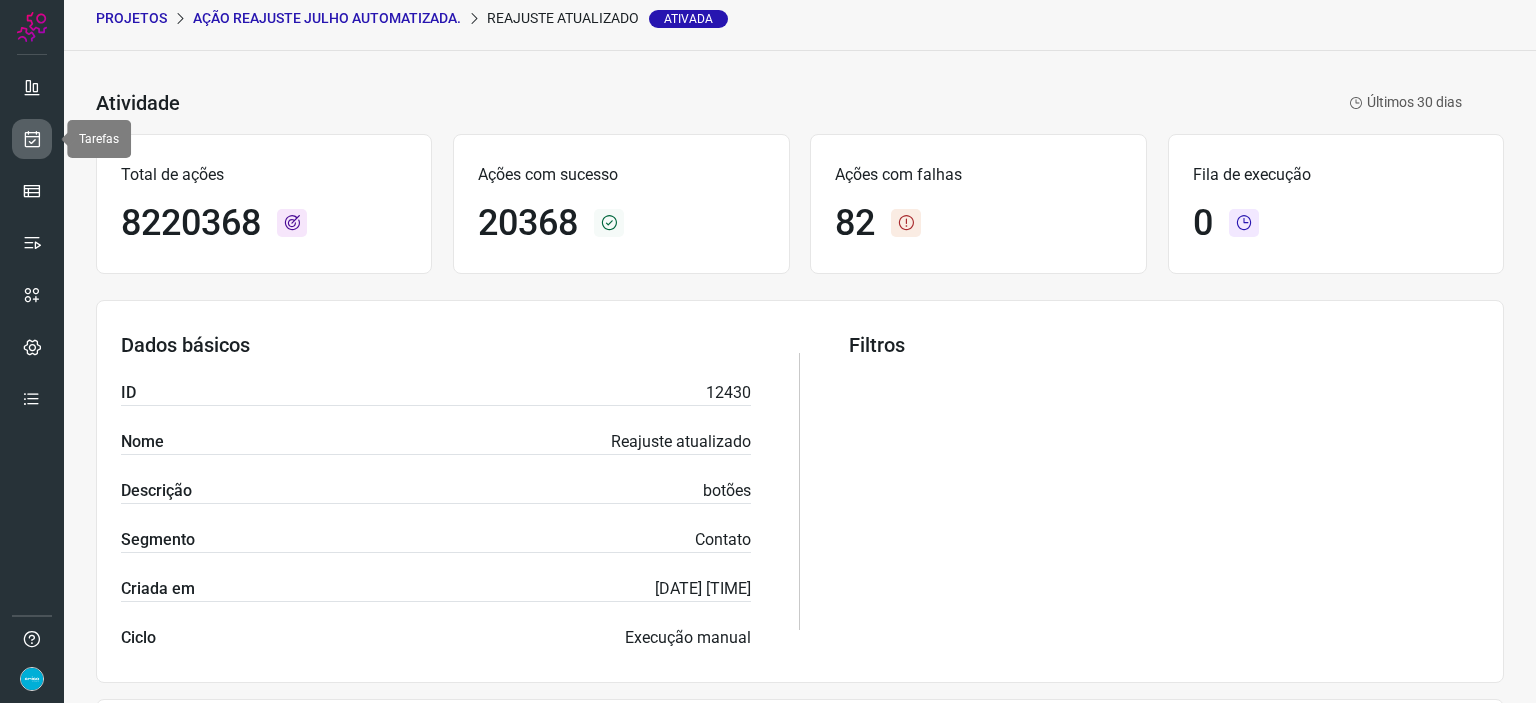 click at bounding box center [32, 139] 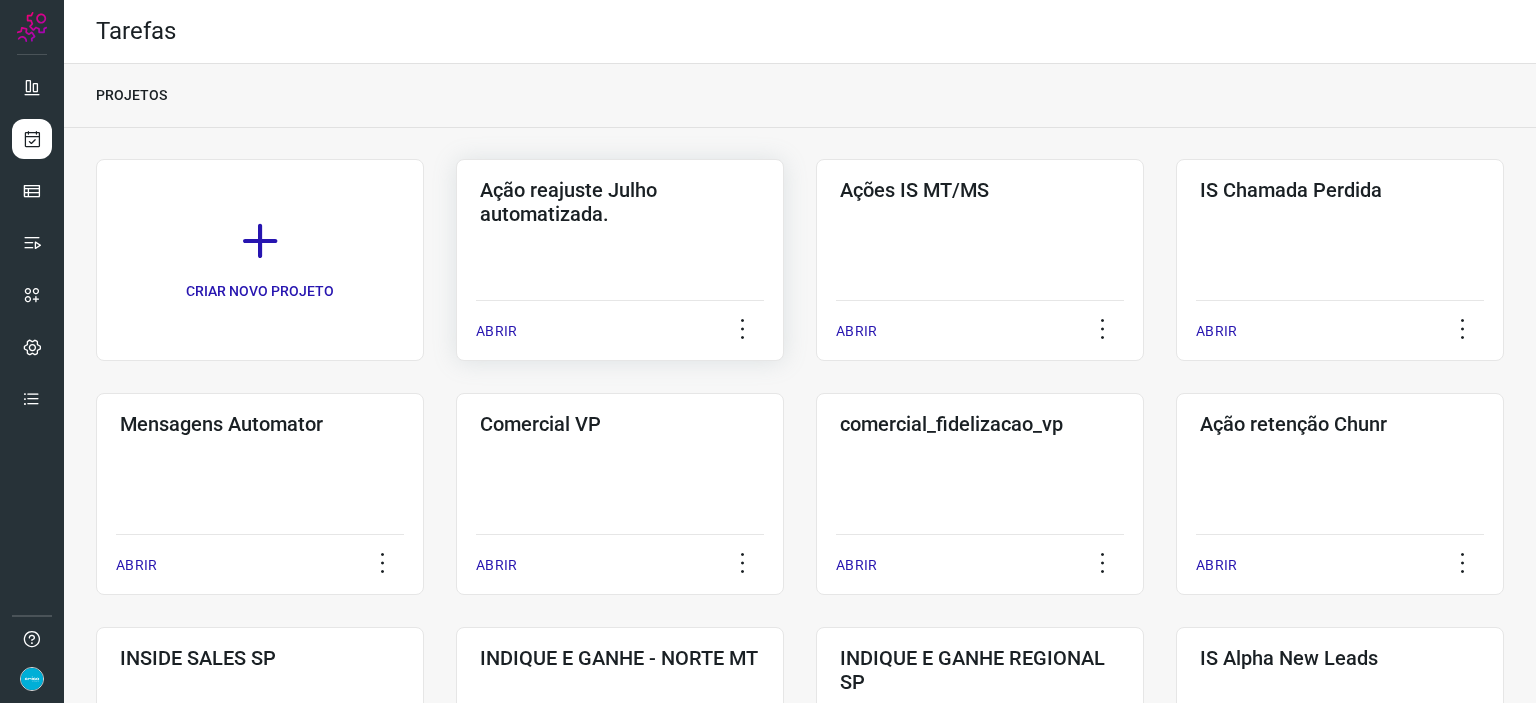 click on "ABRIR" at bounding box center [496, 331] 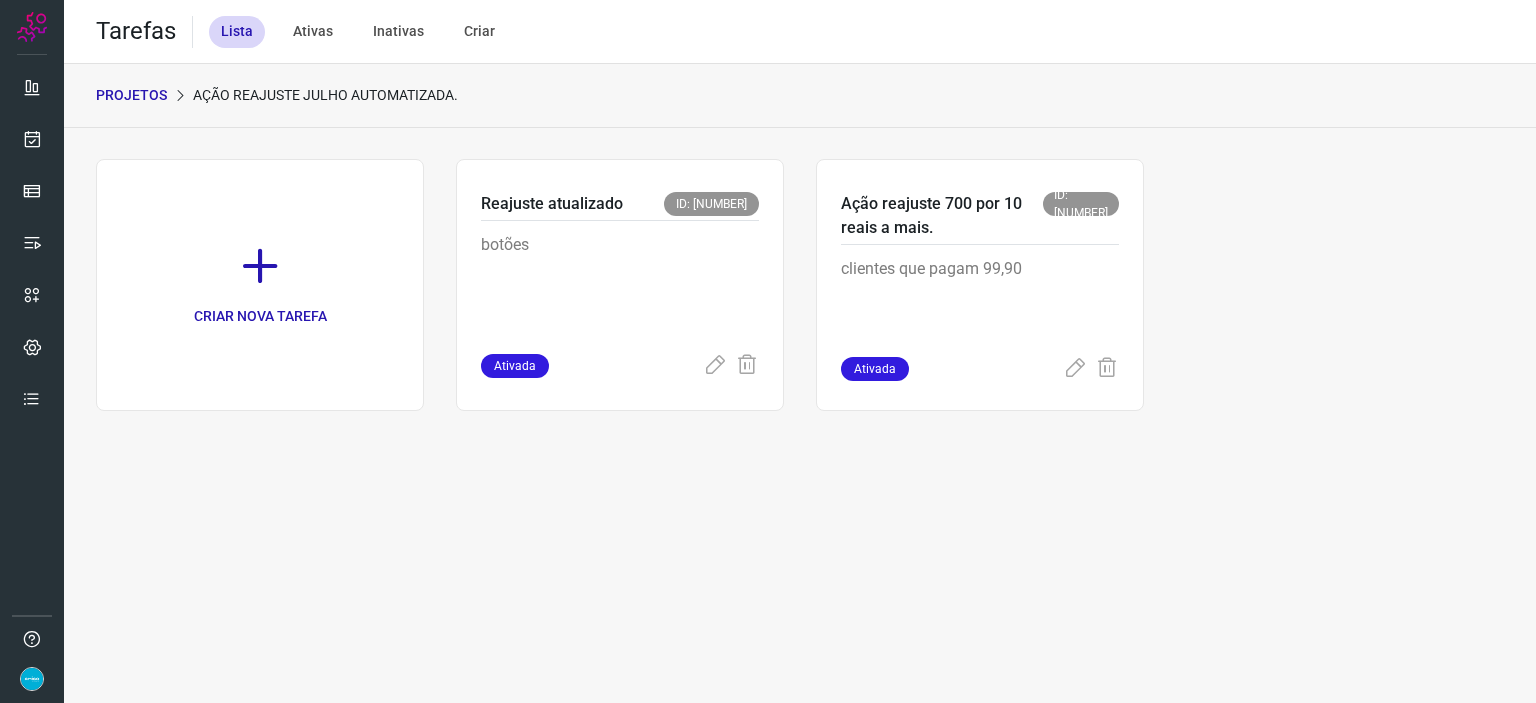 click at bounding box center (715, 366) 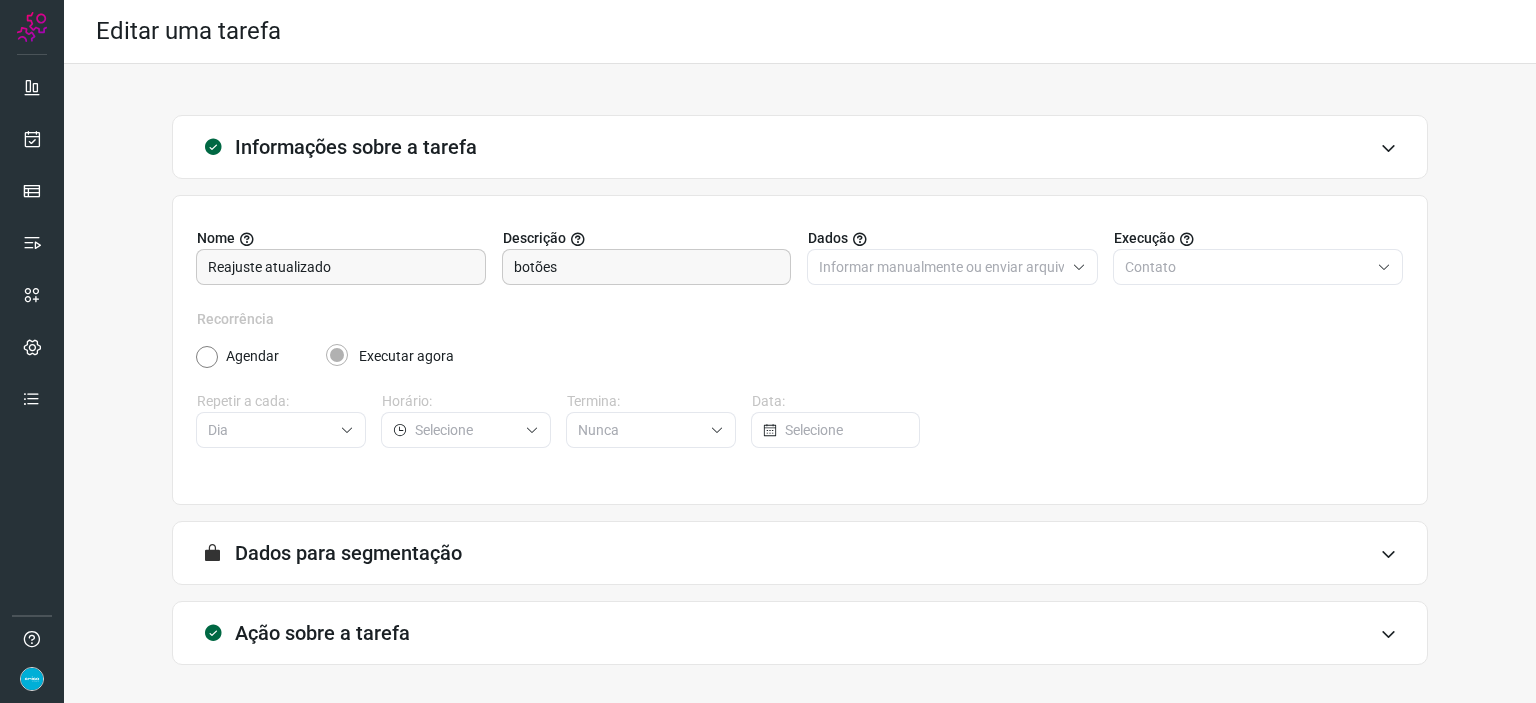 scroll, scrollTop: 77, scrollLeft: 0, axis: vertical 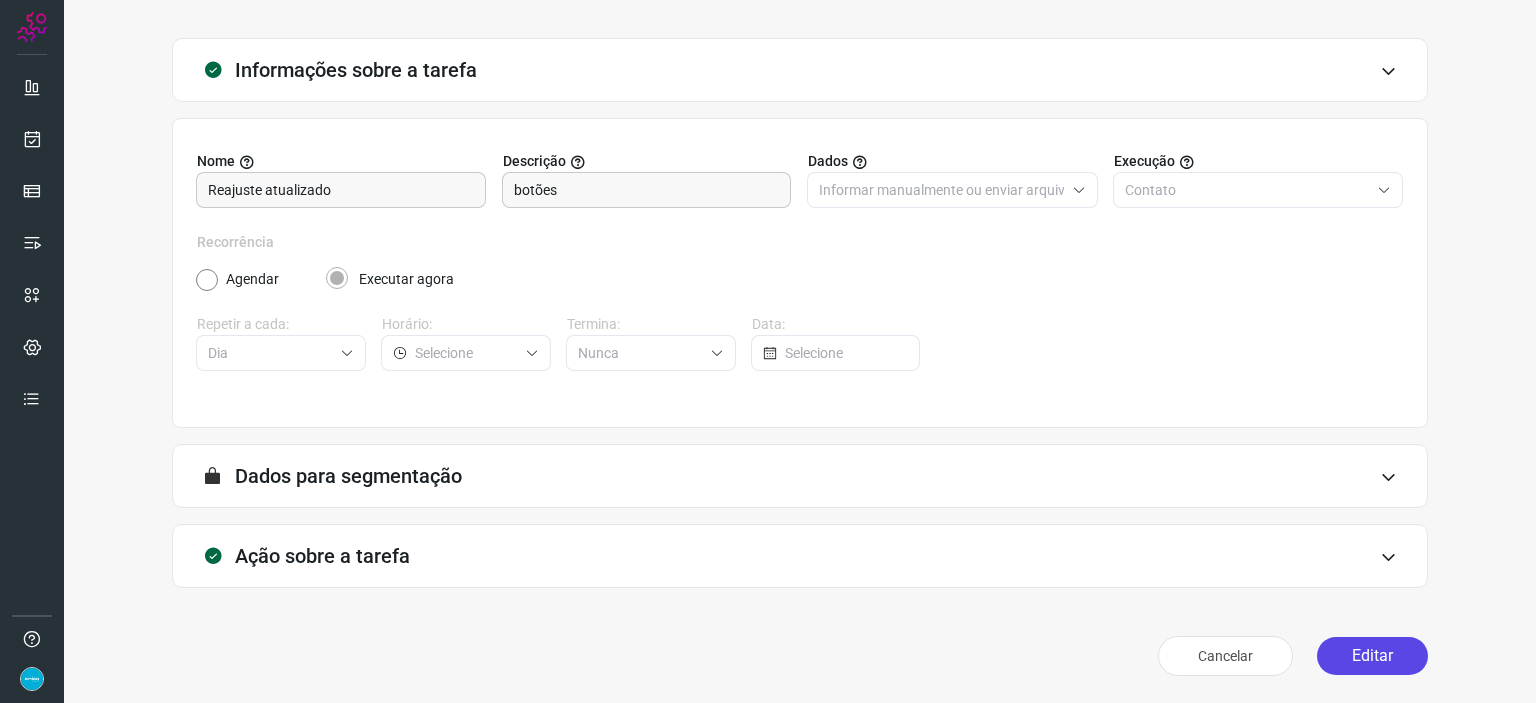 click on "Editar" at bounding box center [1372, 656] 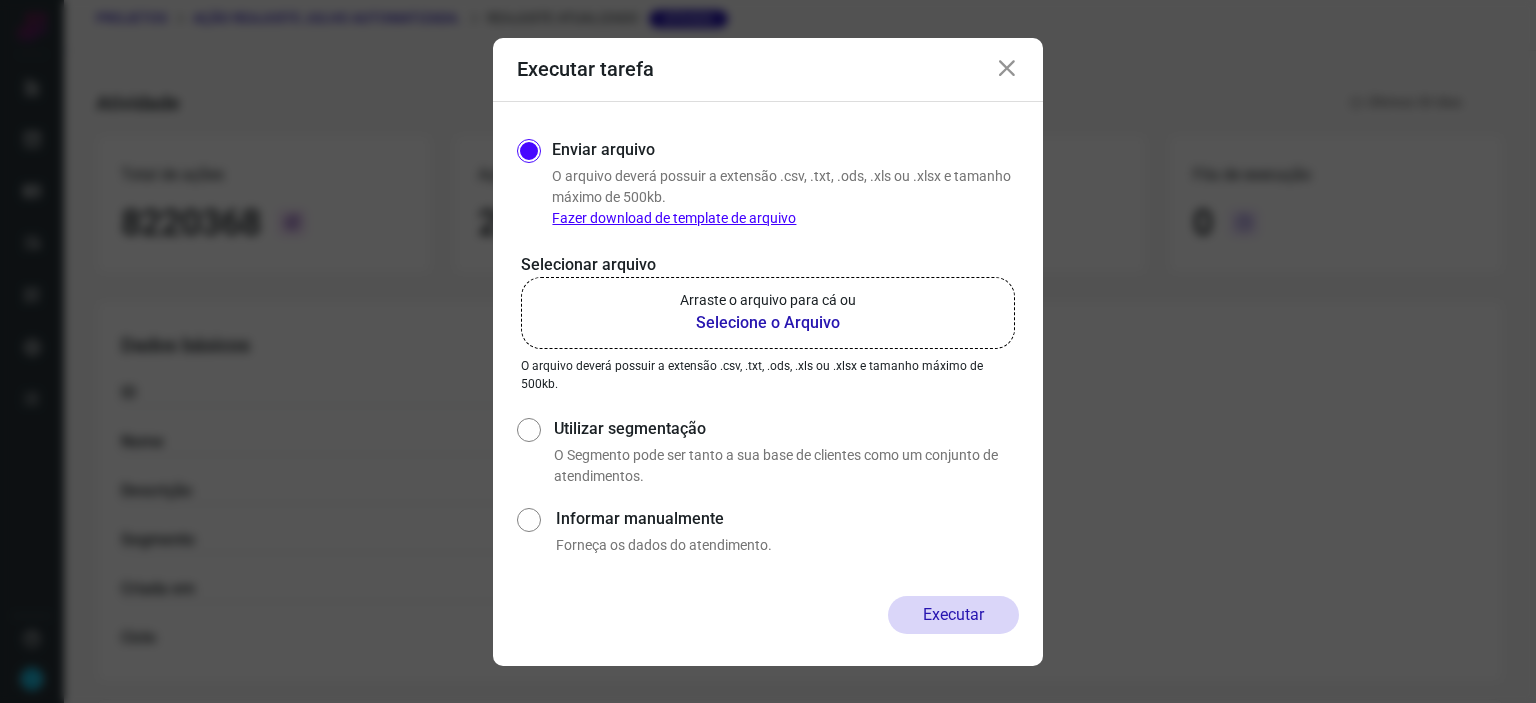 click on "Selecione o Arquivo" at bounding box center [768, 323] 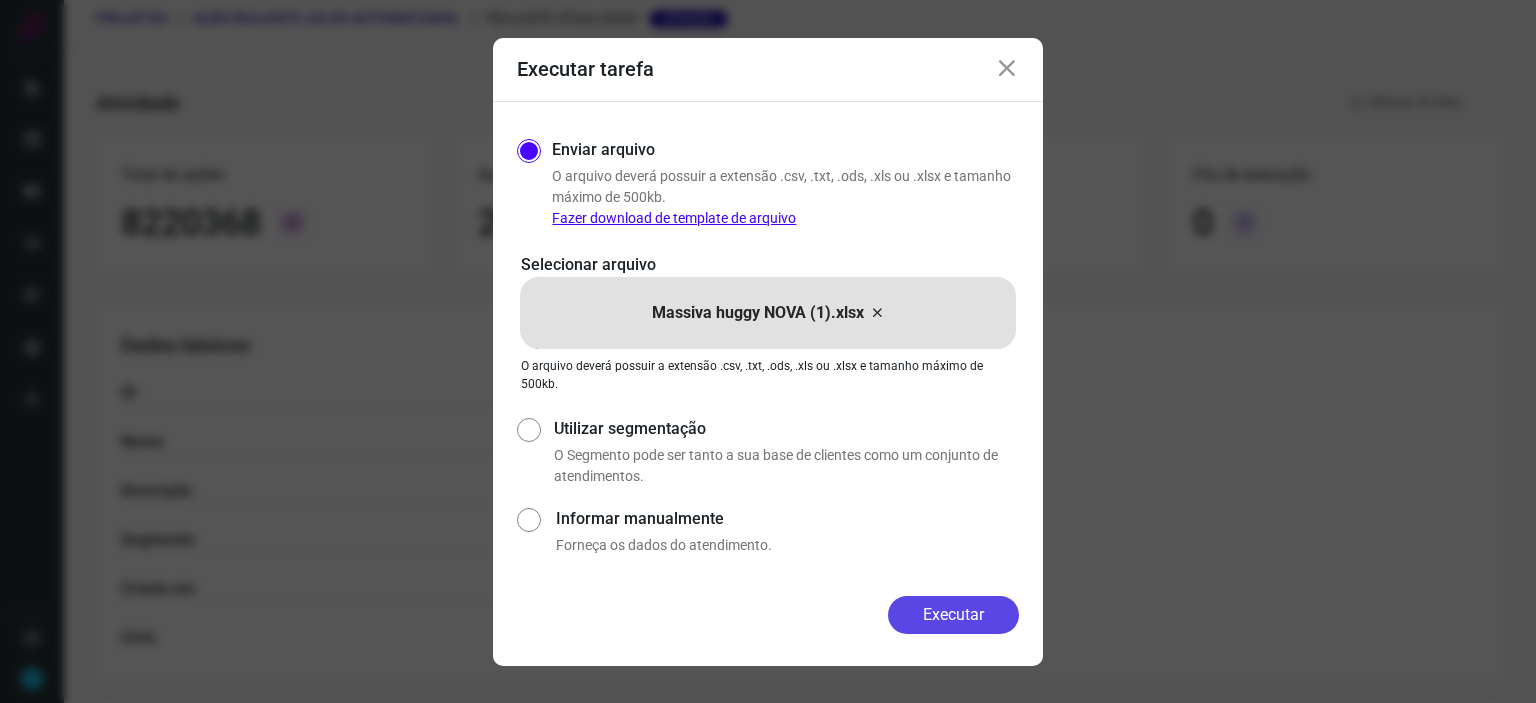 click on "Executar" at bounding box center (953, 615) 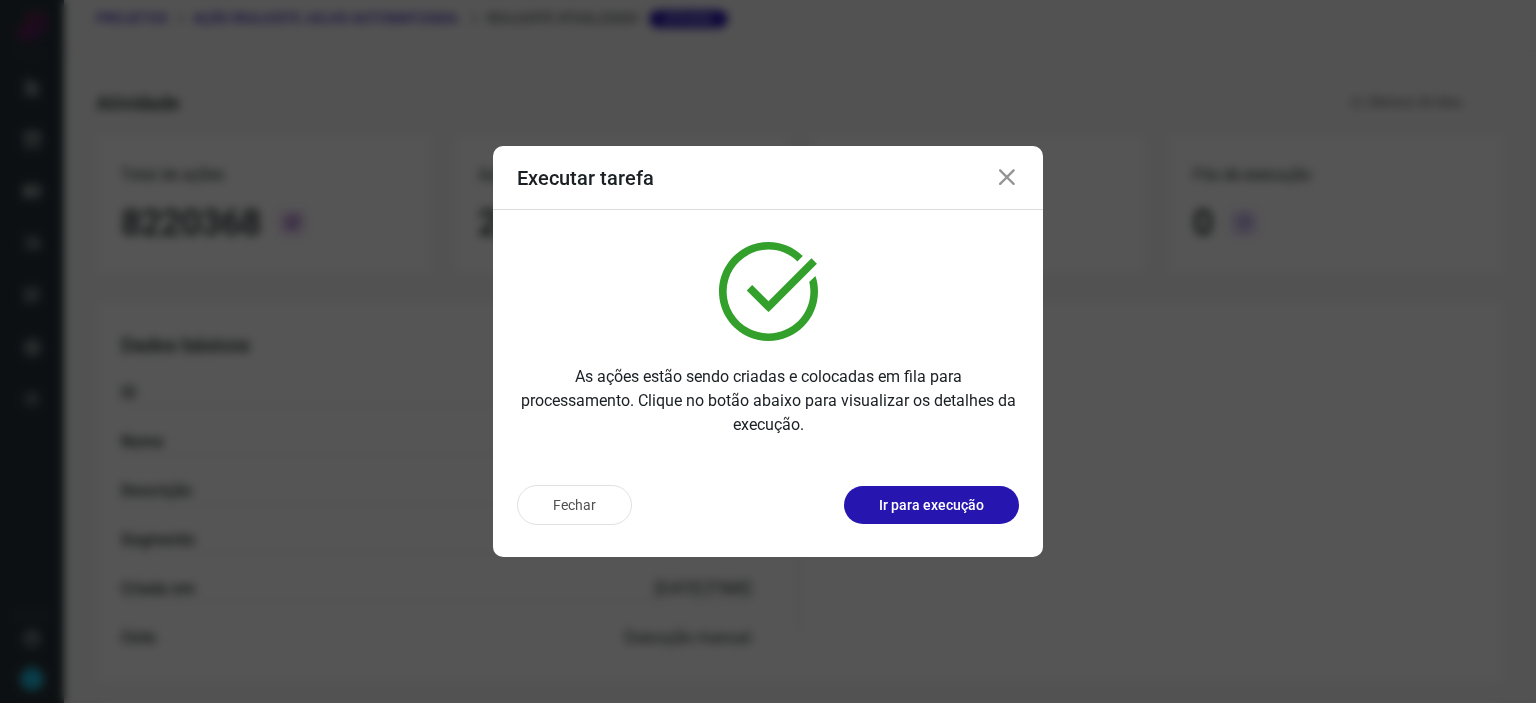 click at bounding box center (1007, 178) 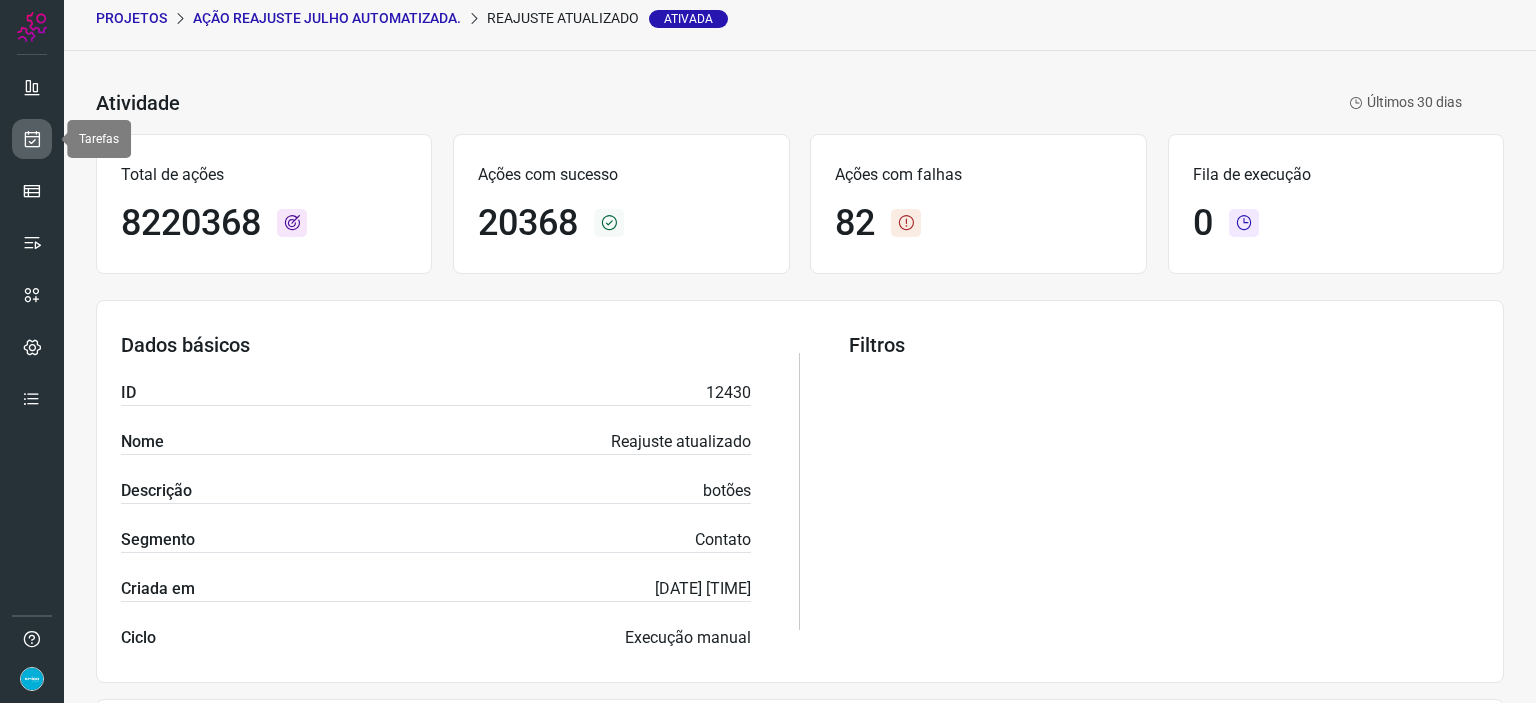 click at bounding box center [32, 139] 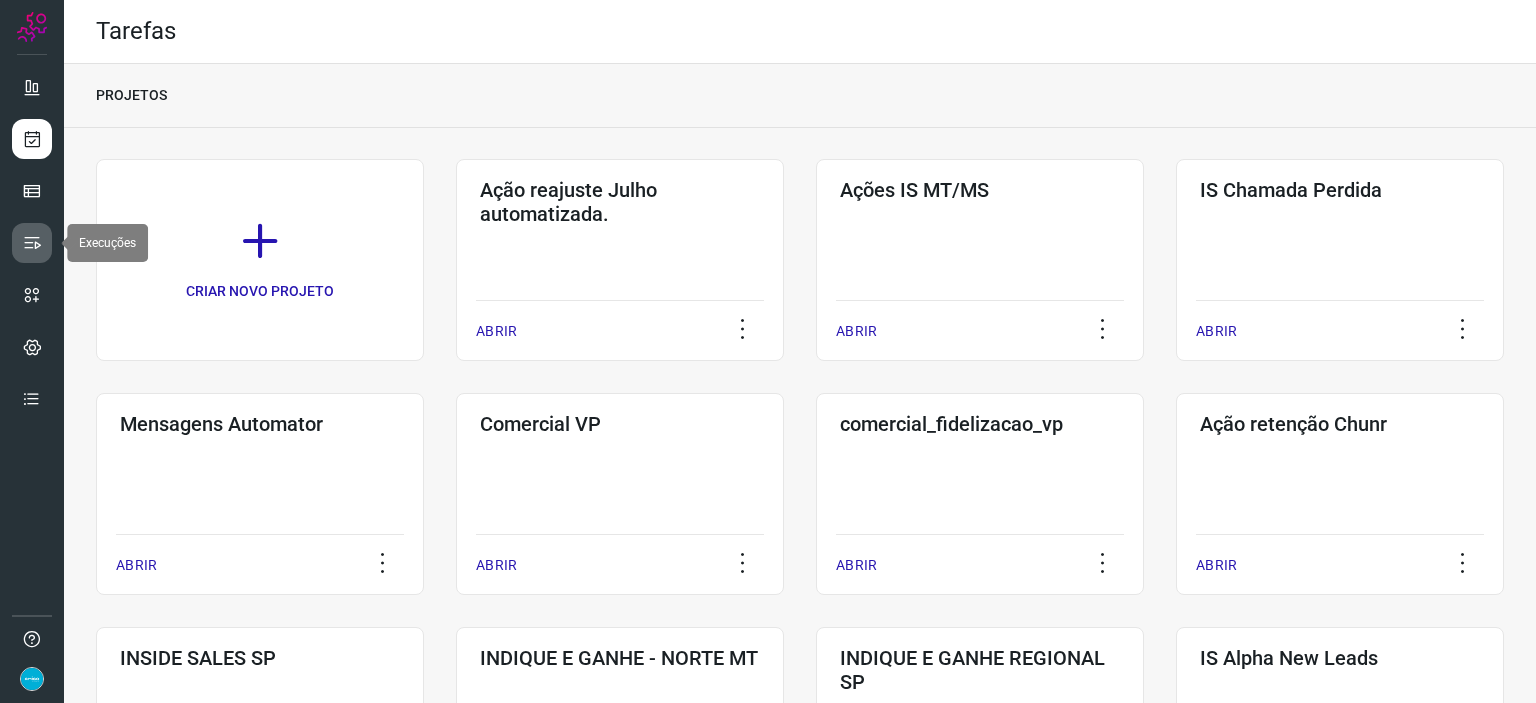 click at bounding box center (32, 243) 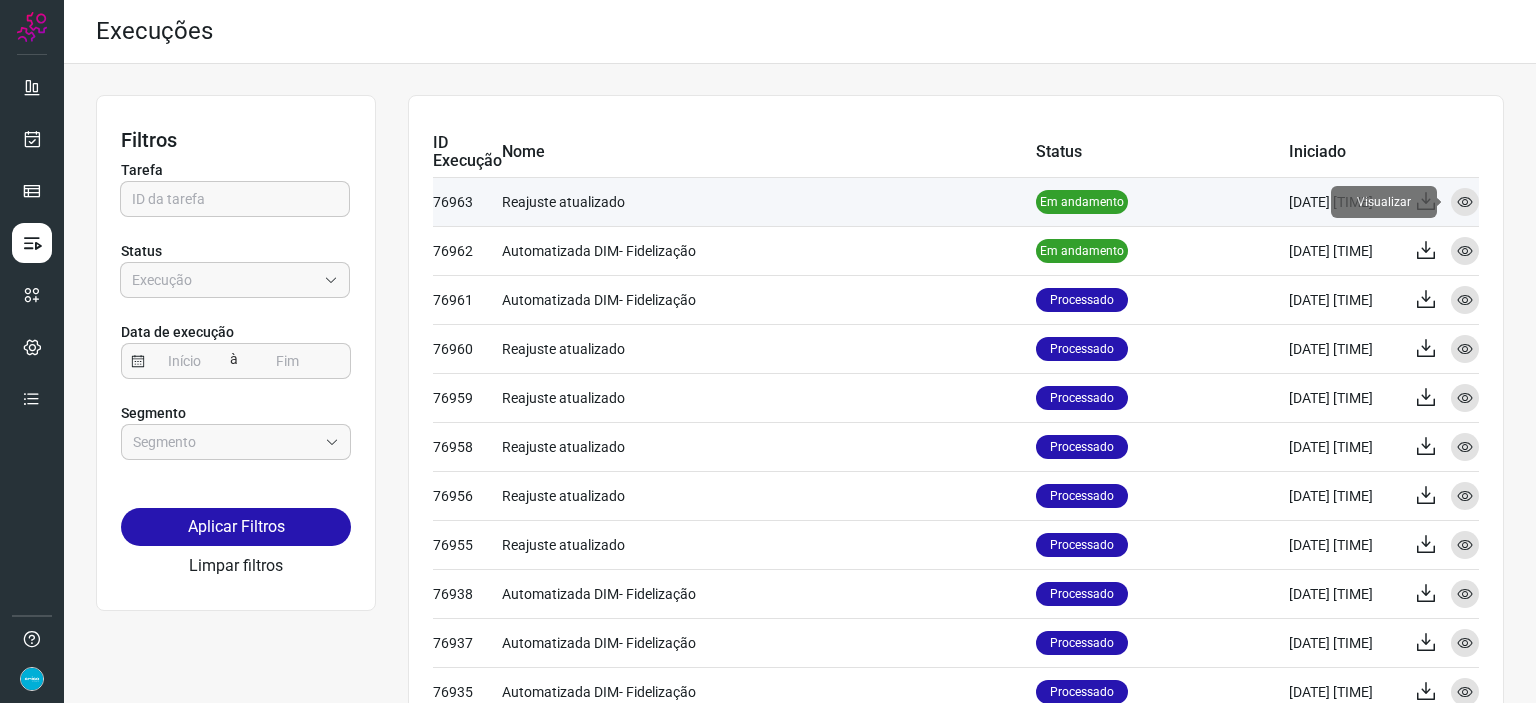 click at bounding box center [1465, 202] 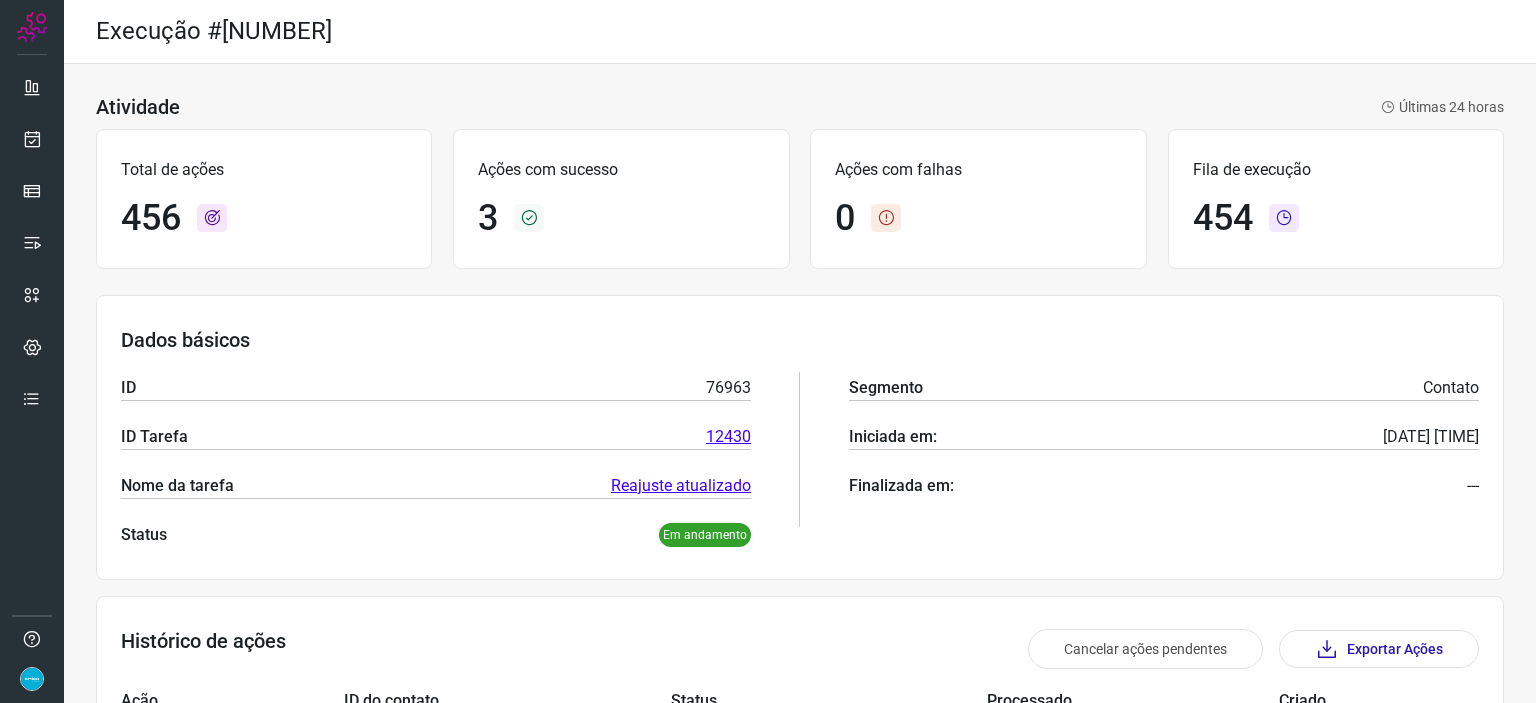 scroll, scrollTop: 612, scrollLeft: 0, axis: vertical 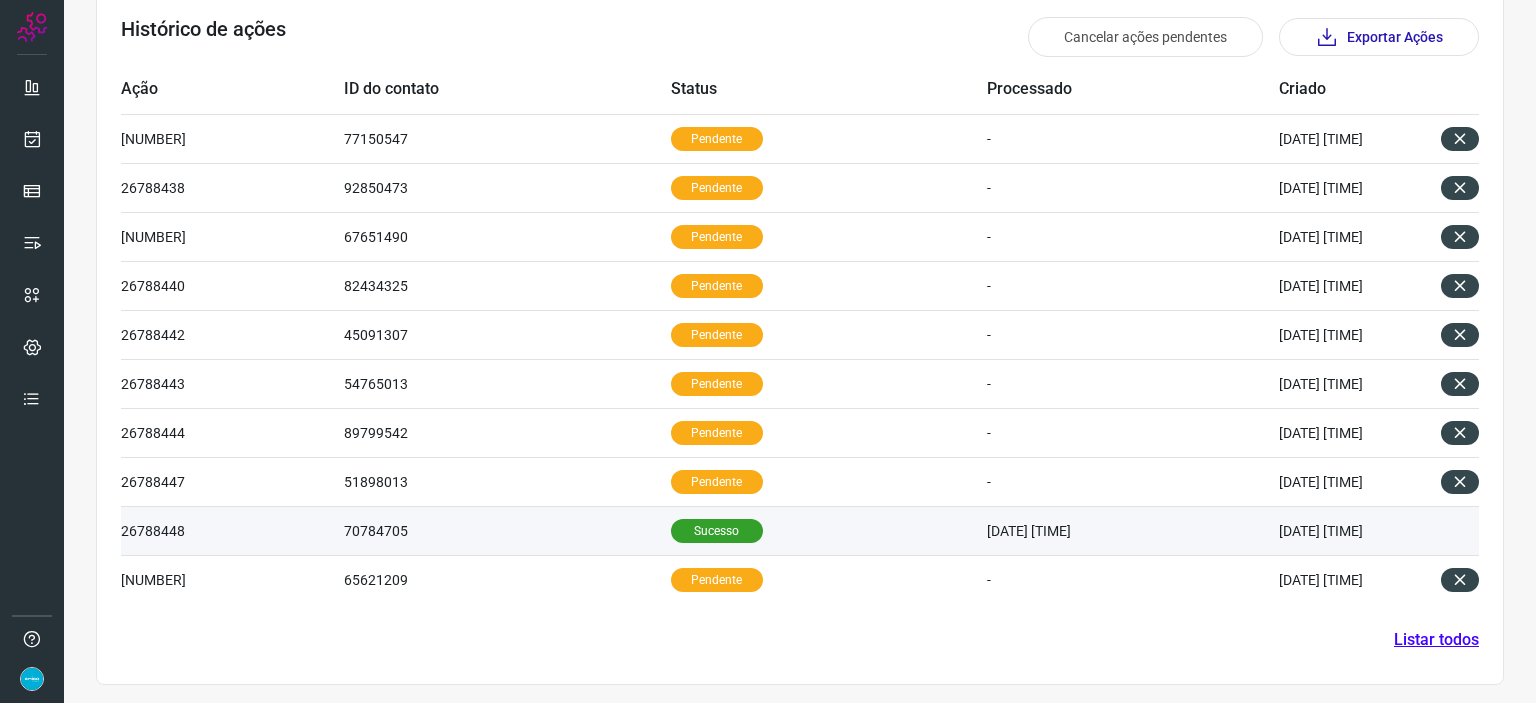 click on "Sucesso" at bounding box center [717, 531] 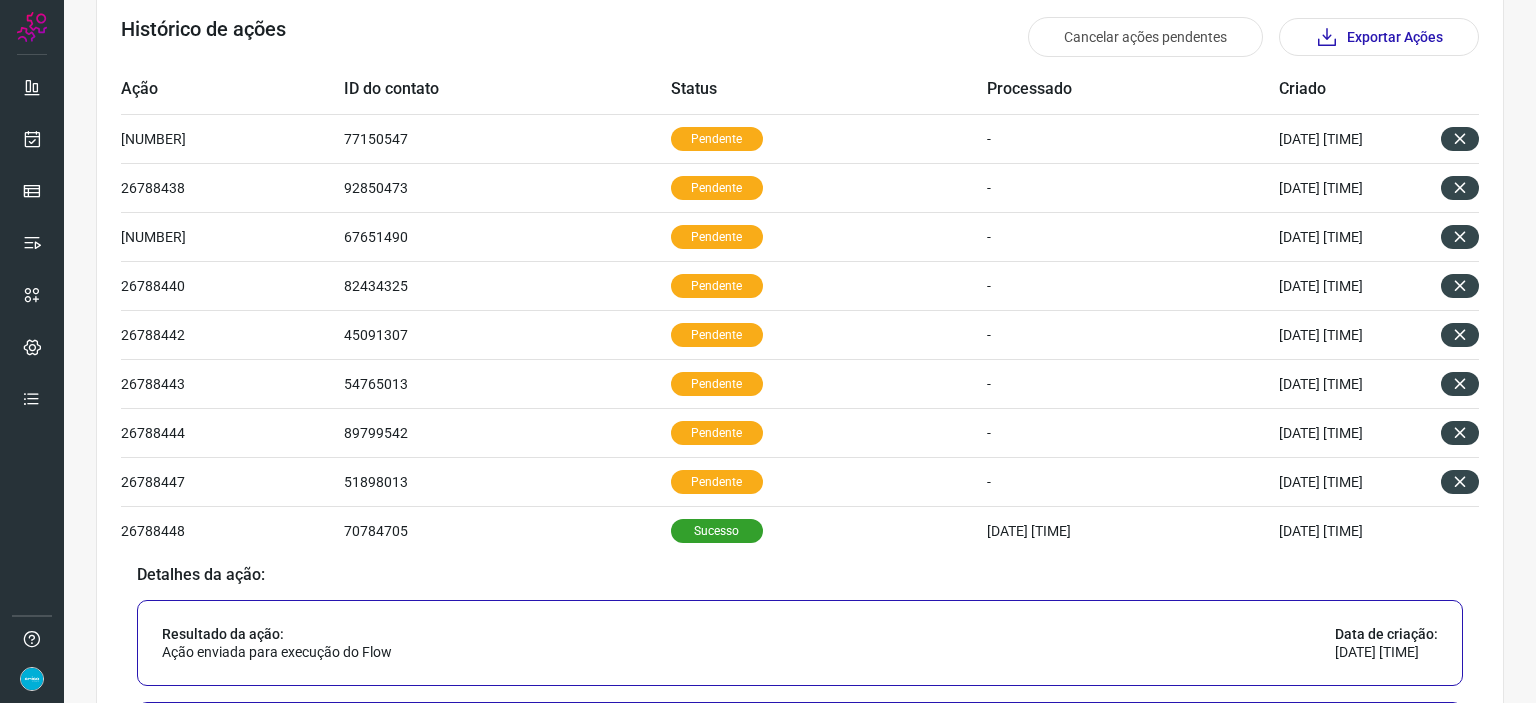 scroll, scrollTop: 1096, scrollLeft: 0, axis: vertical 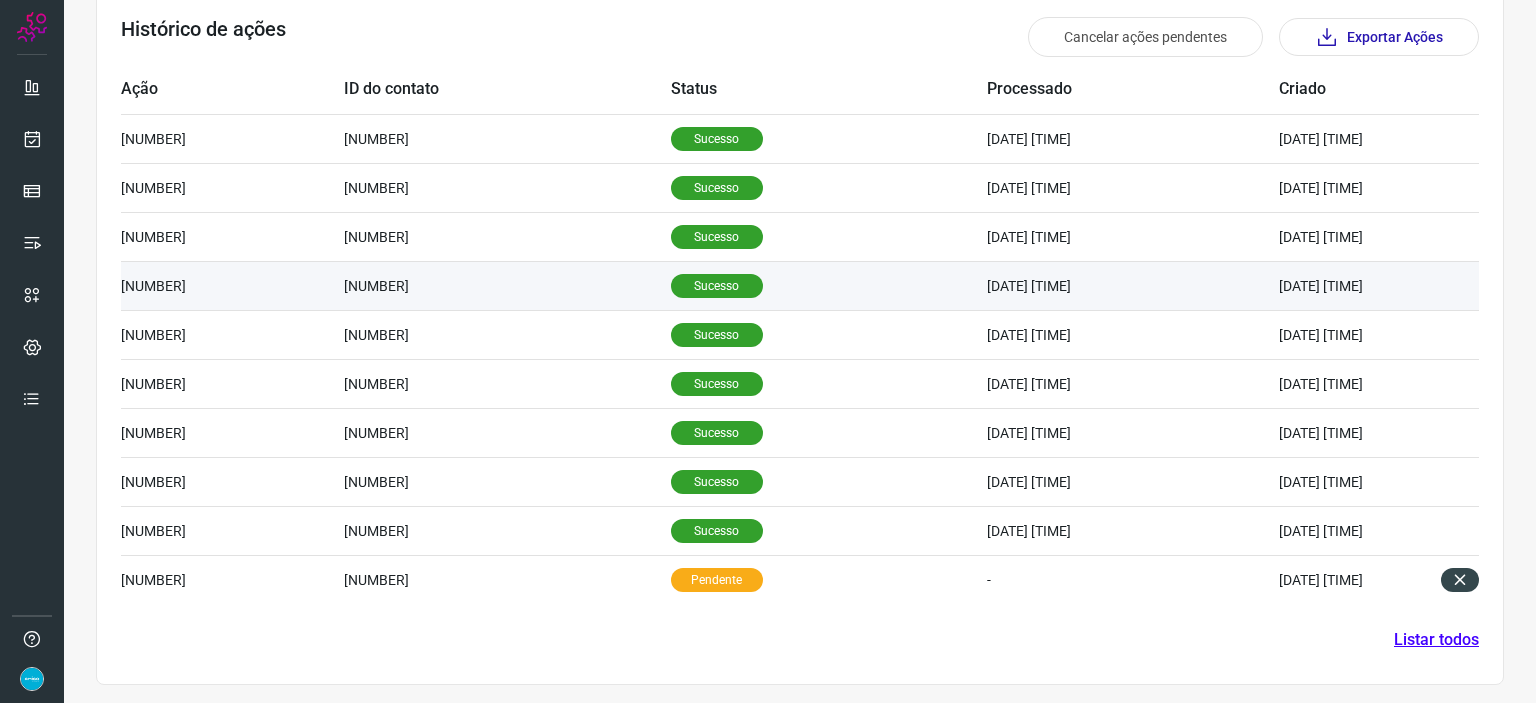click on "Sucesso" at bounding box center (717, 139) 